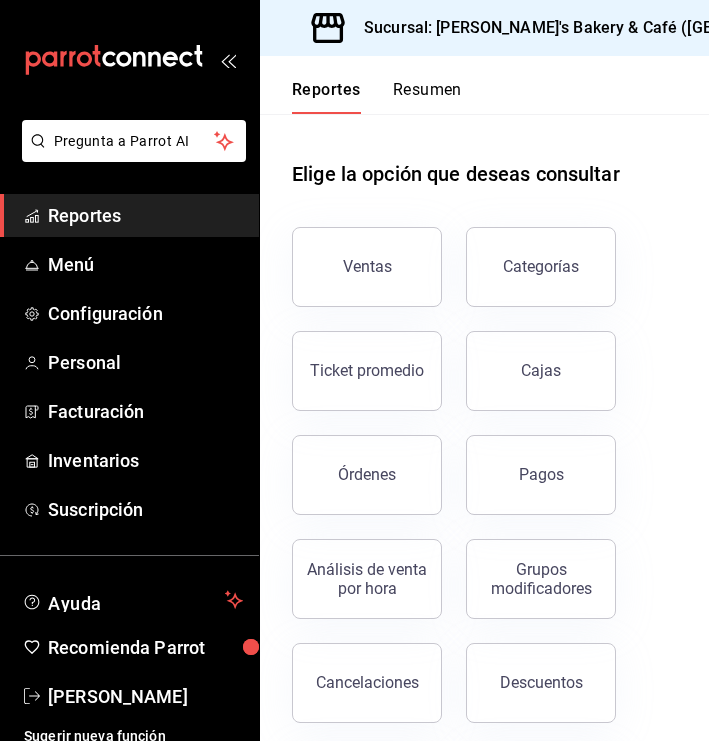 scroll, scrollTop: 0, scrollLeft: 0, axis: both 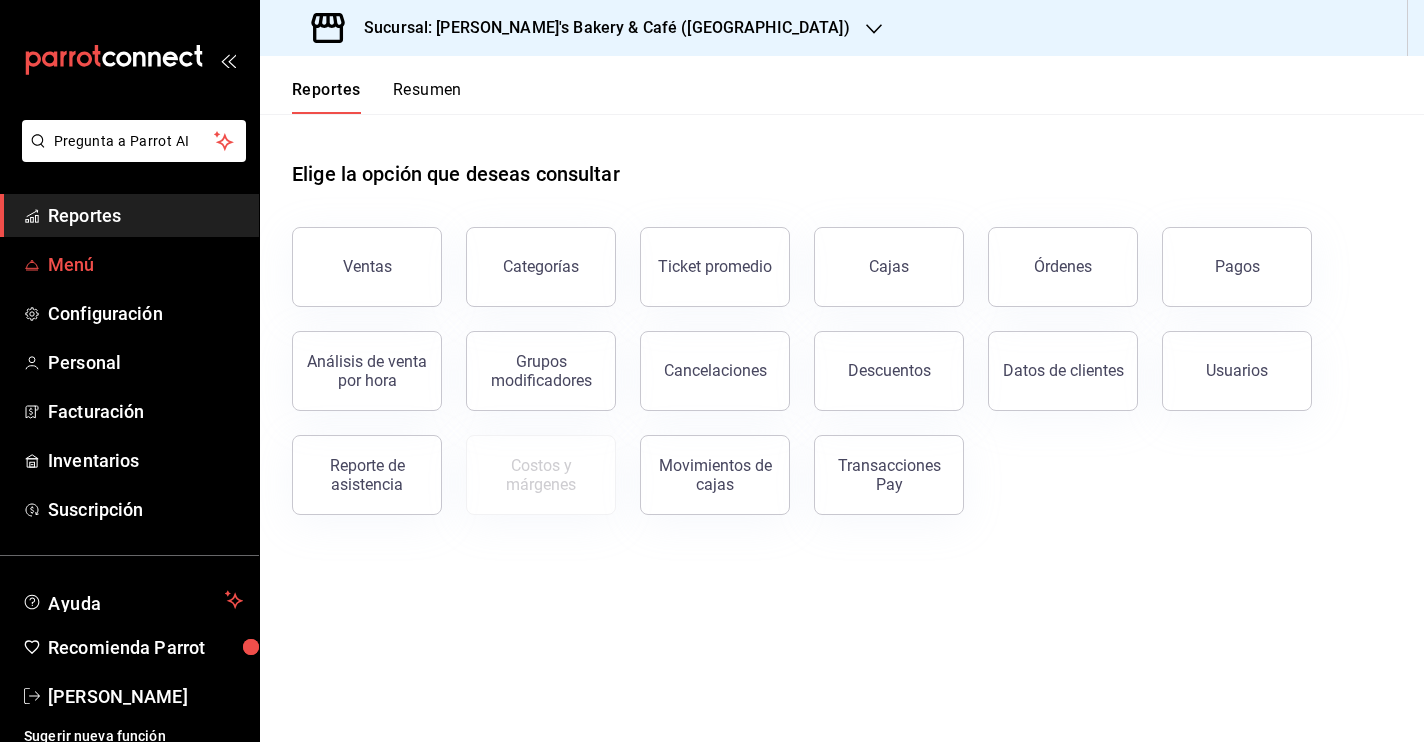 click on "Menú" at bounding box center (129, 264) 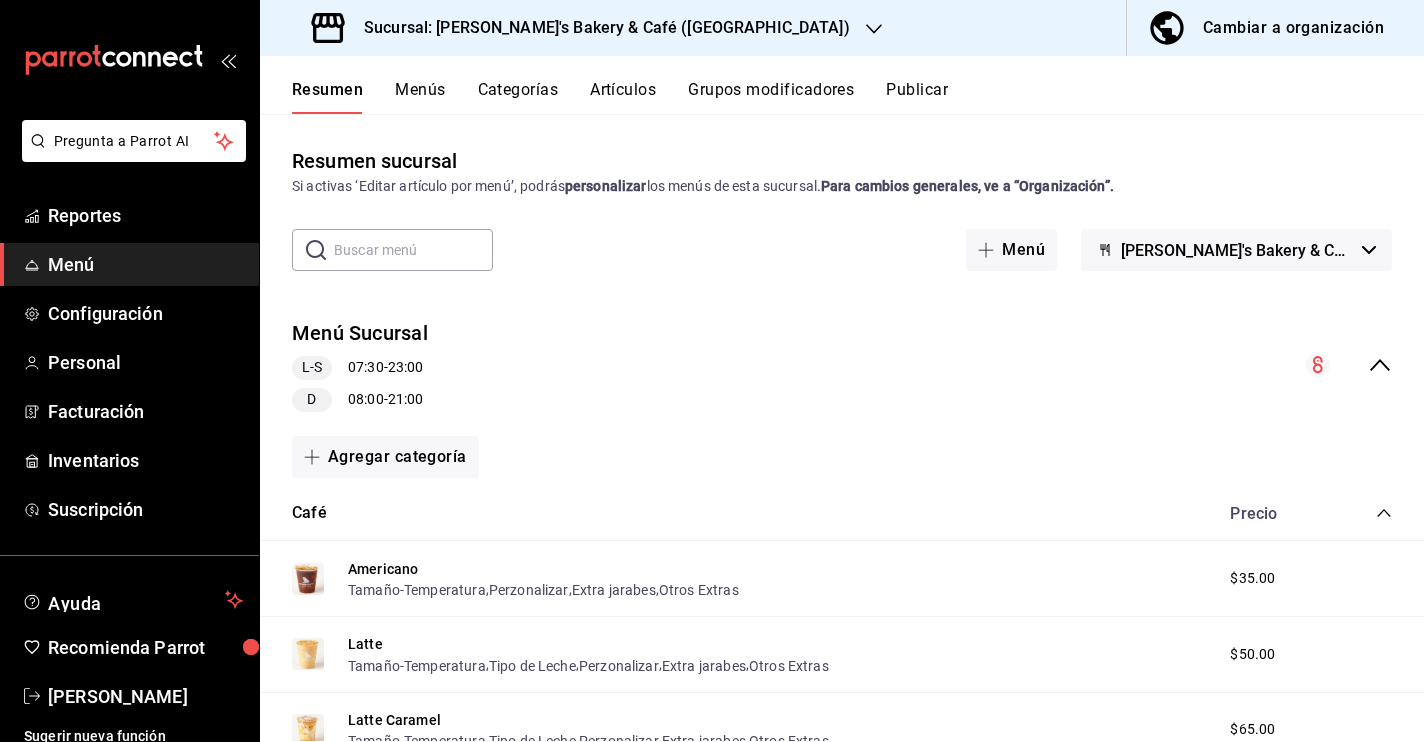 click on "Cambiar a organización" at bounding box center [1293, 28] 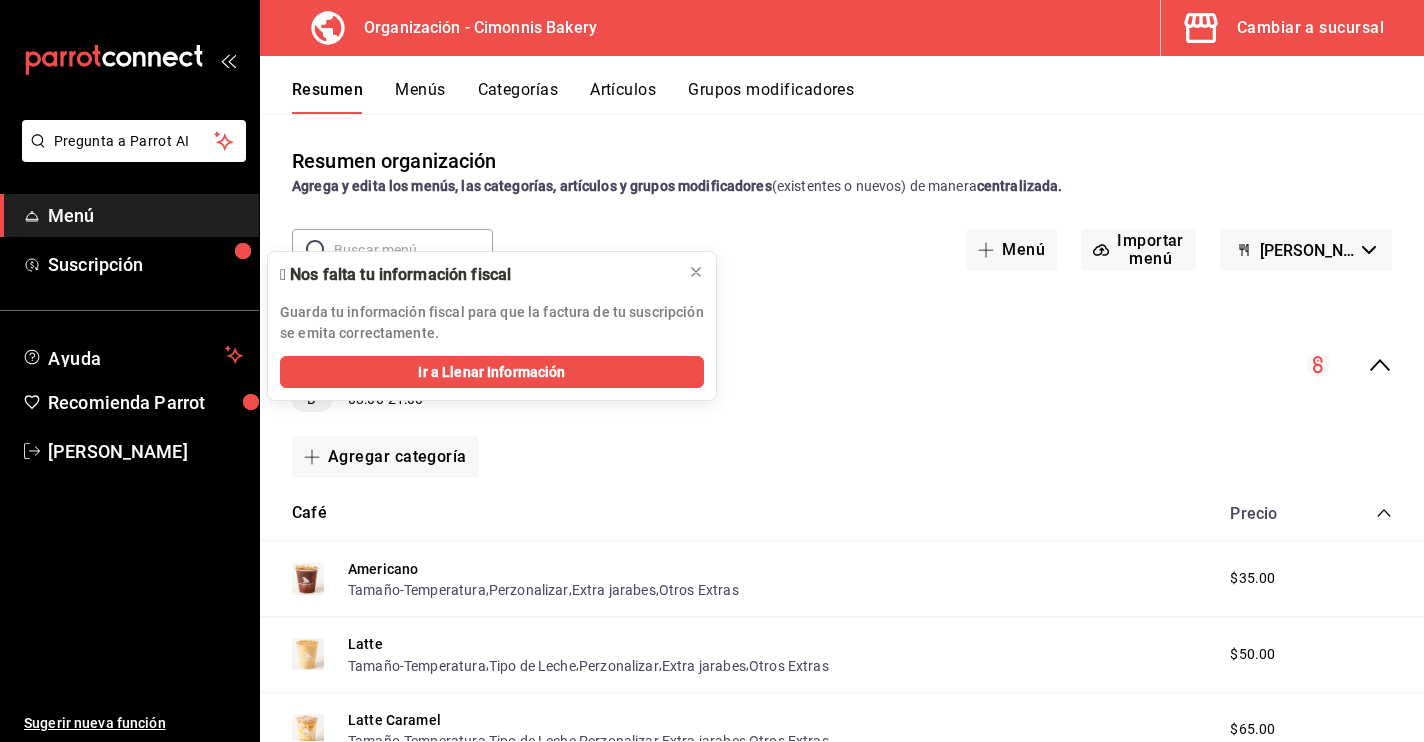 click on "Artículos" at bounding box center [623, 97] 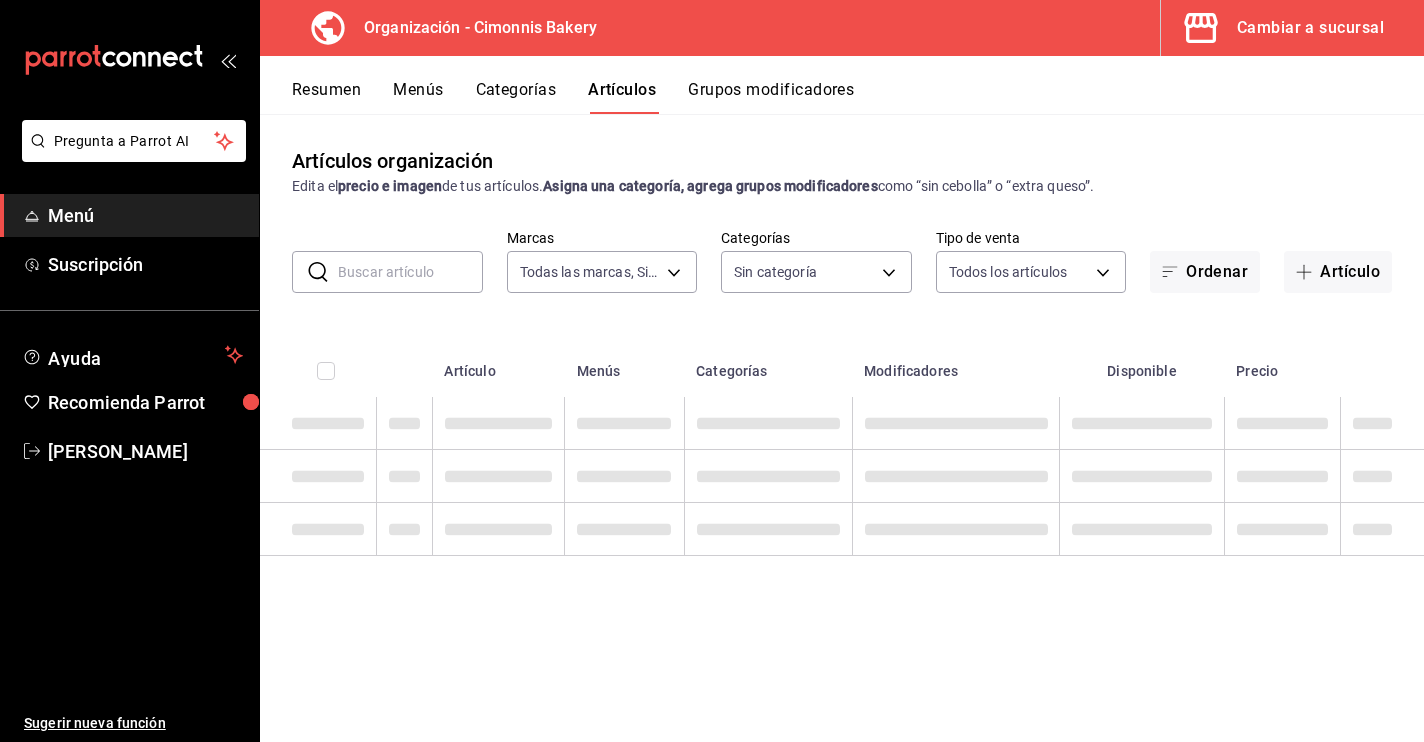 type on "ac0cc8ae-2c99-482f-af22-097892f08eca" 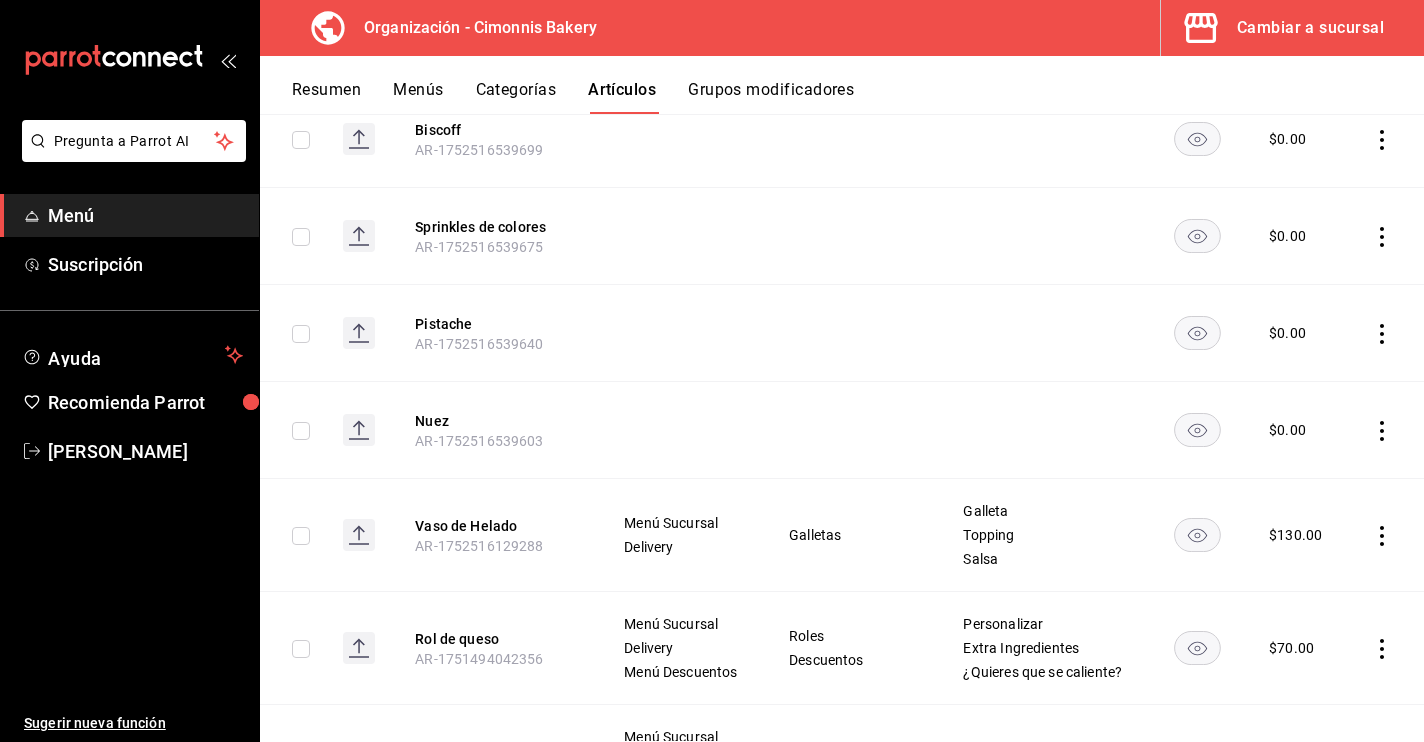 scroll, scrollTop: 501, scrollLeft: 0, axis: vertical 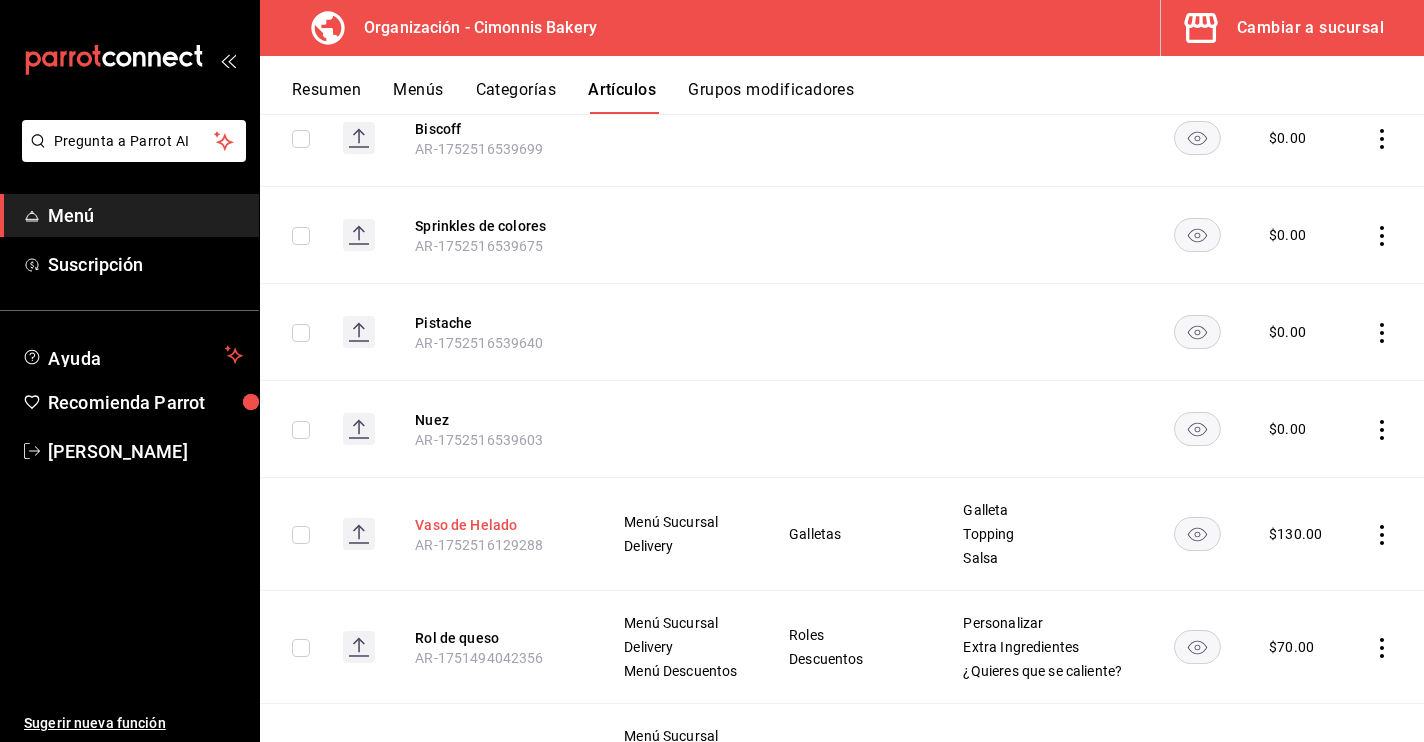 click on "Vaso de Helado" at bounding box center (495, 525) 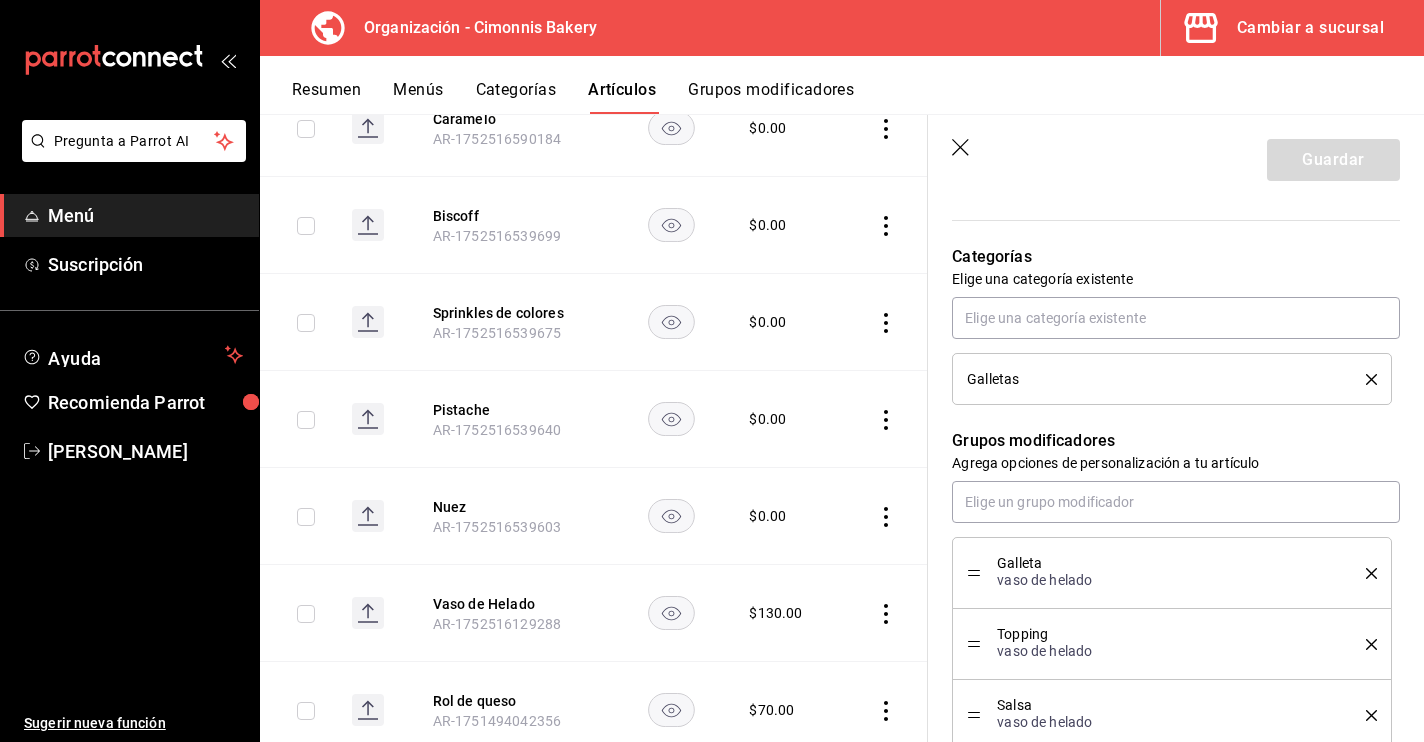 scroll, scrollTop: 669, scrollLeft: 0, axis: vertical 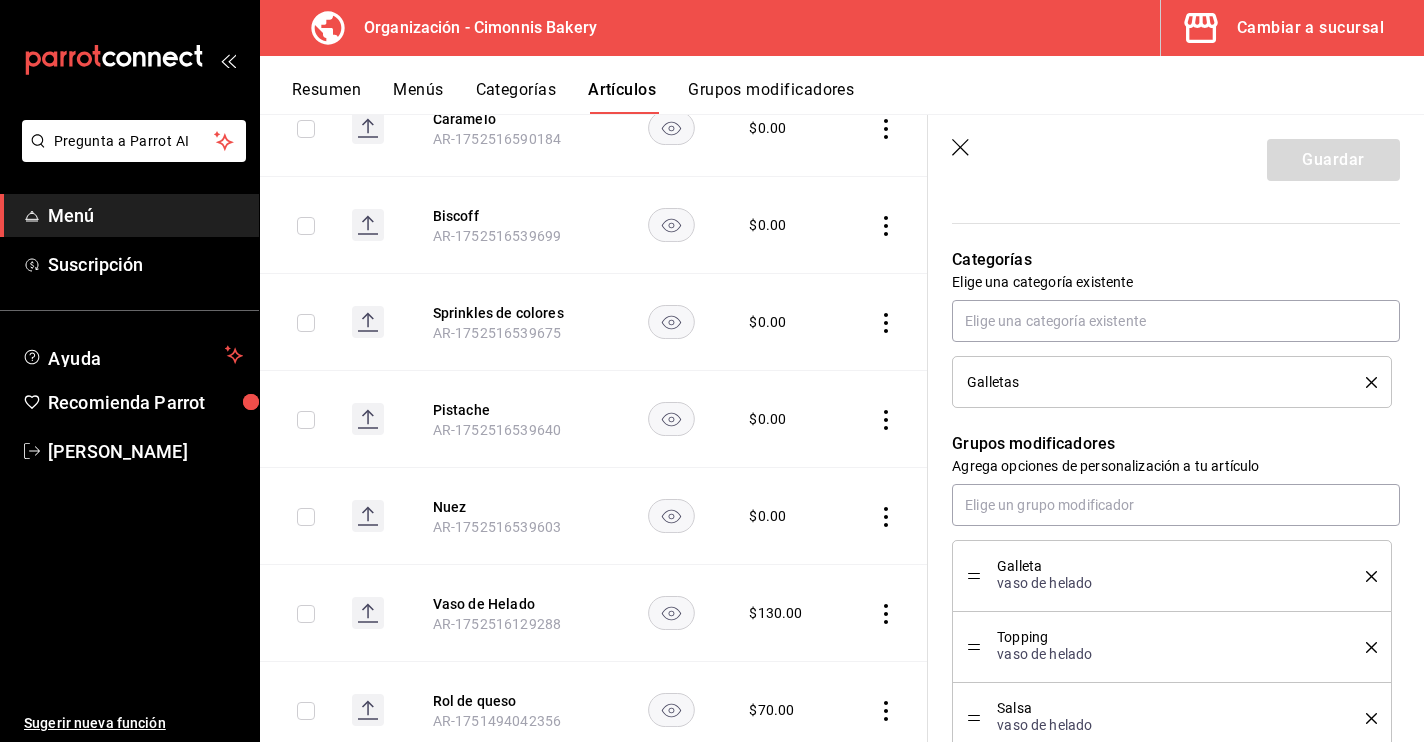 click 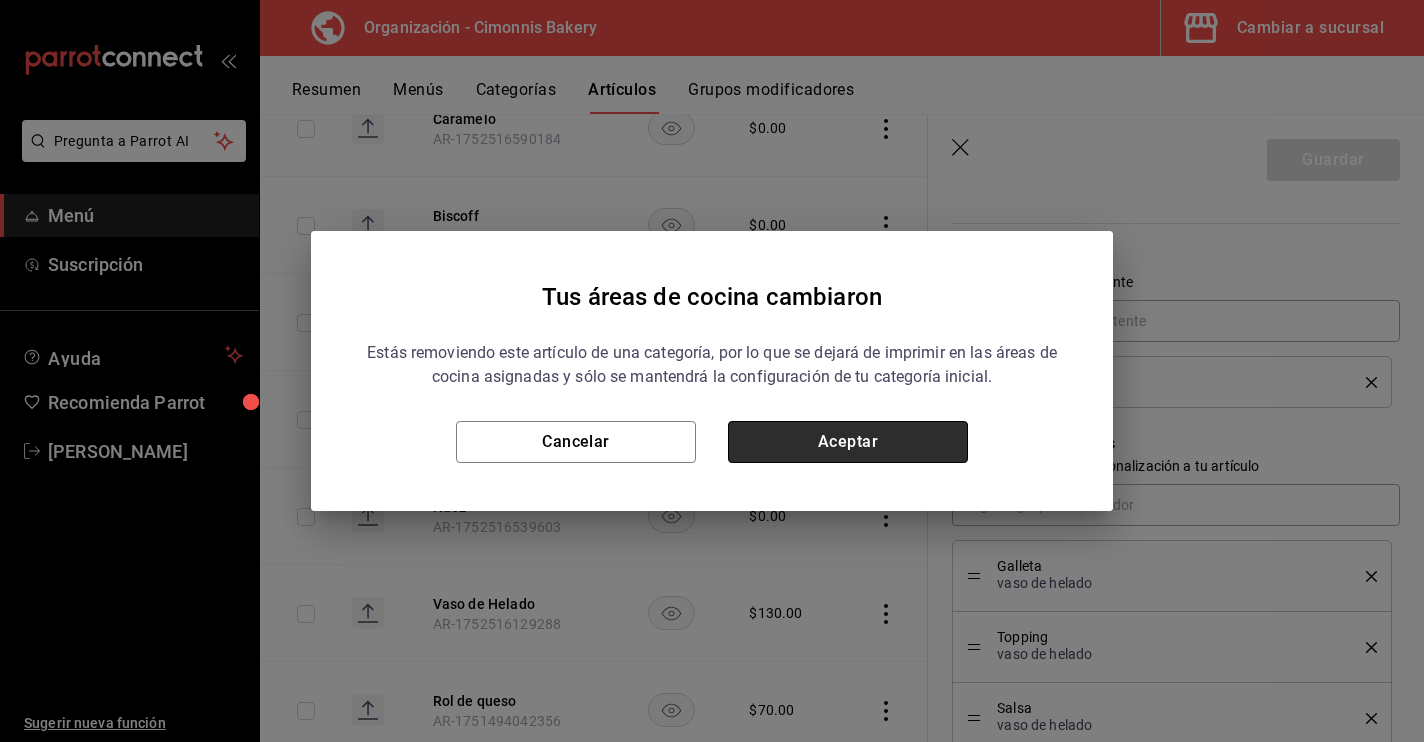 click on "Aceptar" at bounding box center (848, 442) 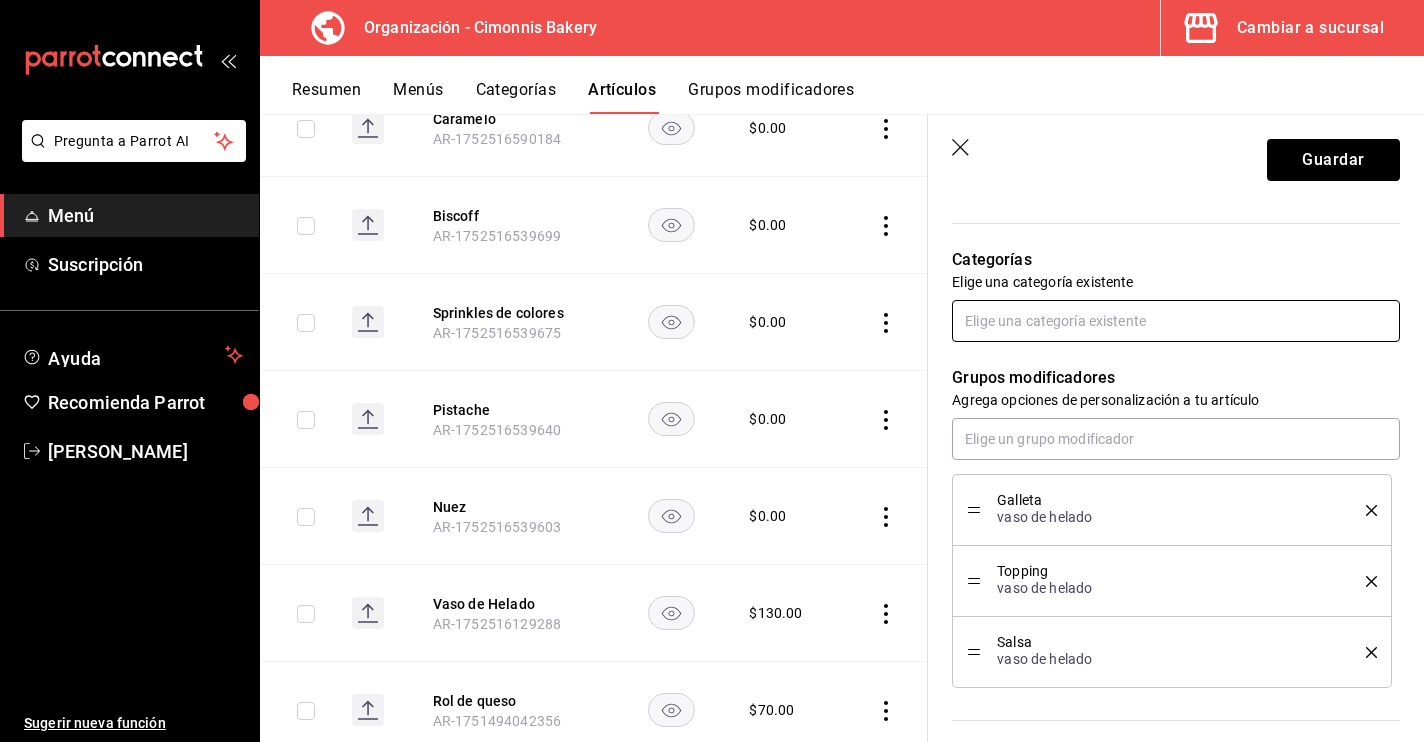 click at bounding box center [1176, 321] 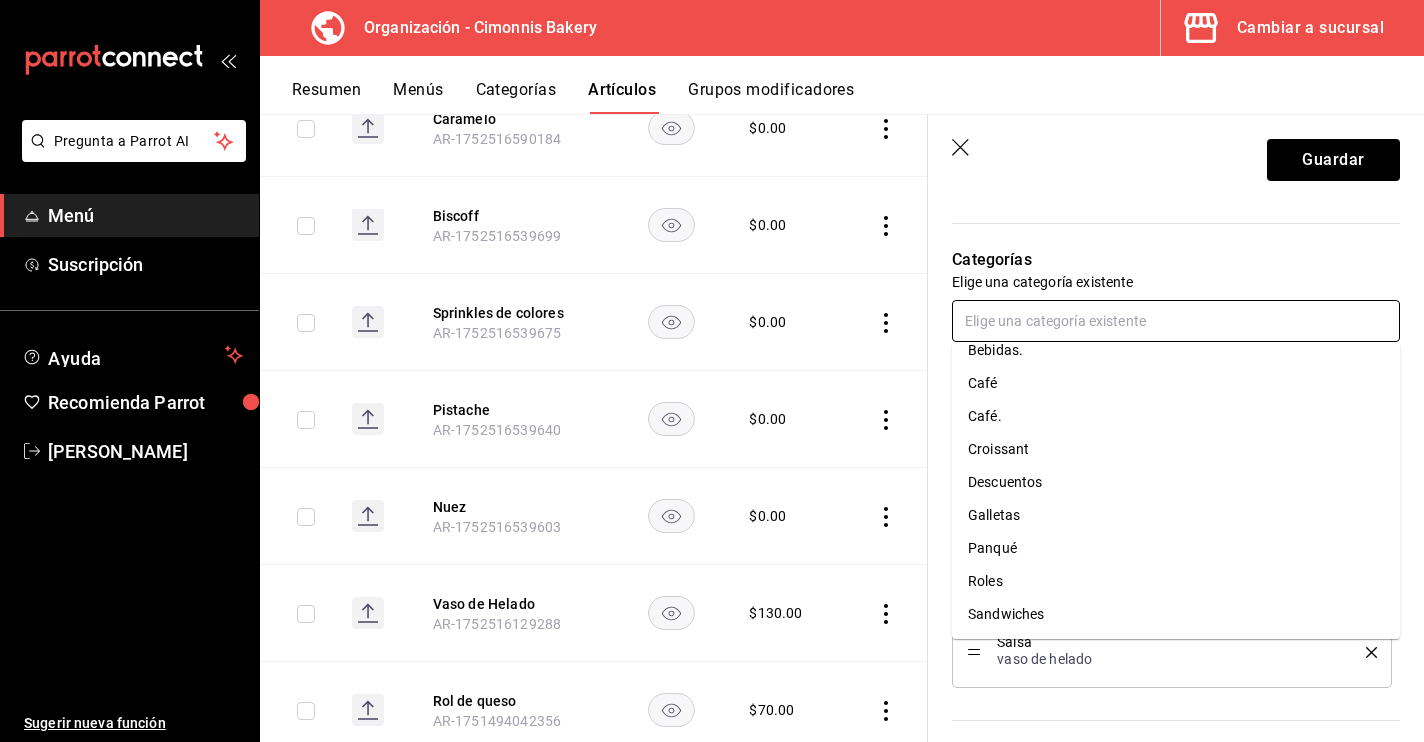 scroll, scrollTop: 82, scrollLeft: 0, axis: vertical 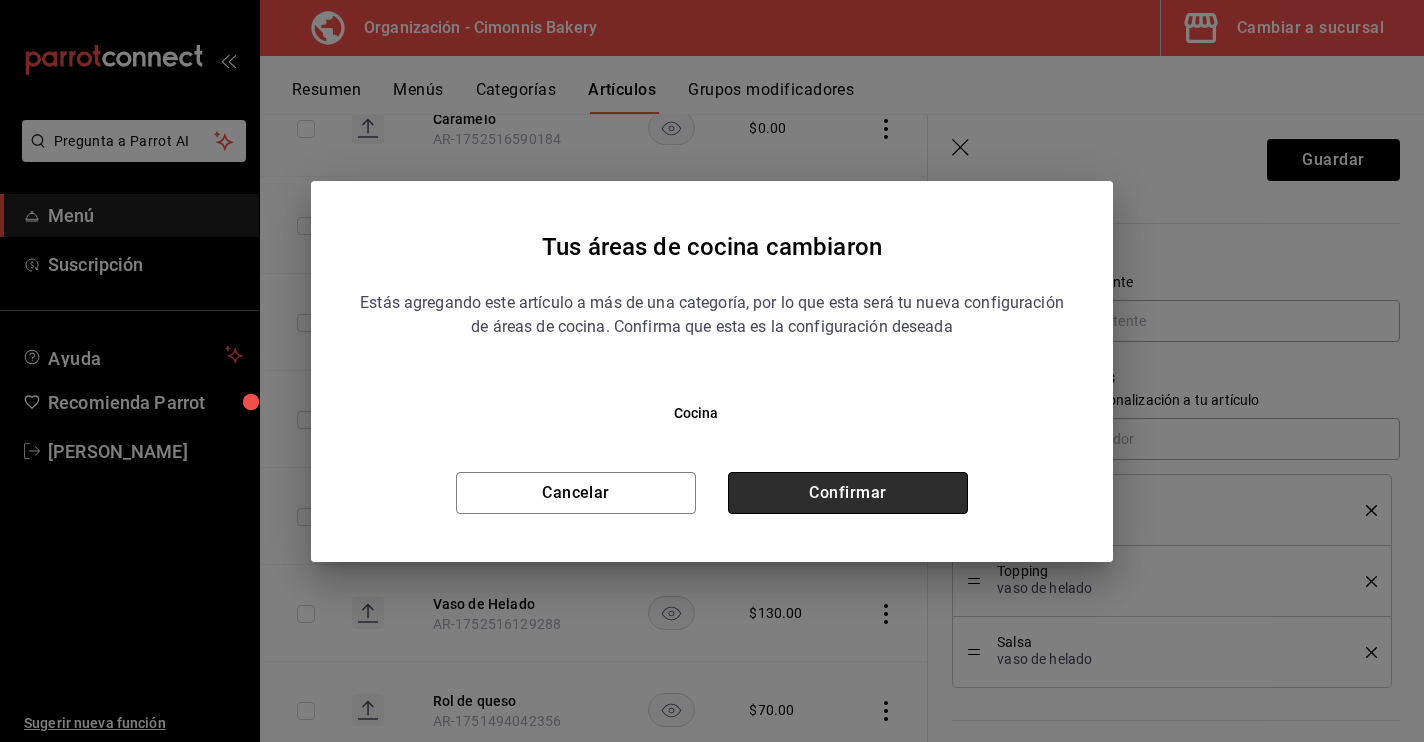 click on "Confirmar" at bounding box center (848, 493) 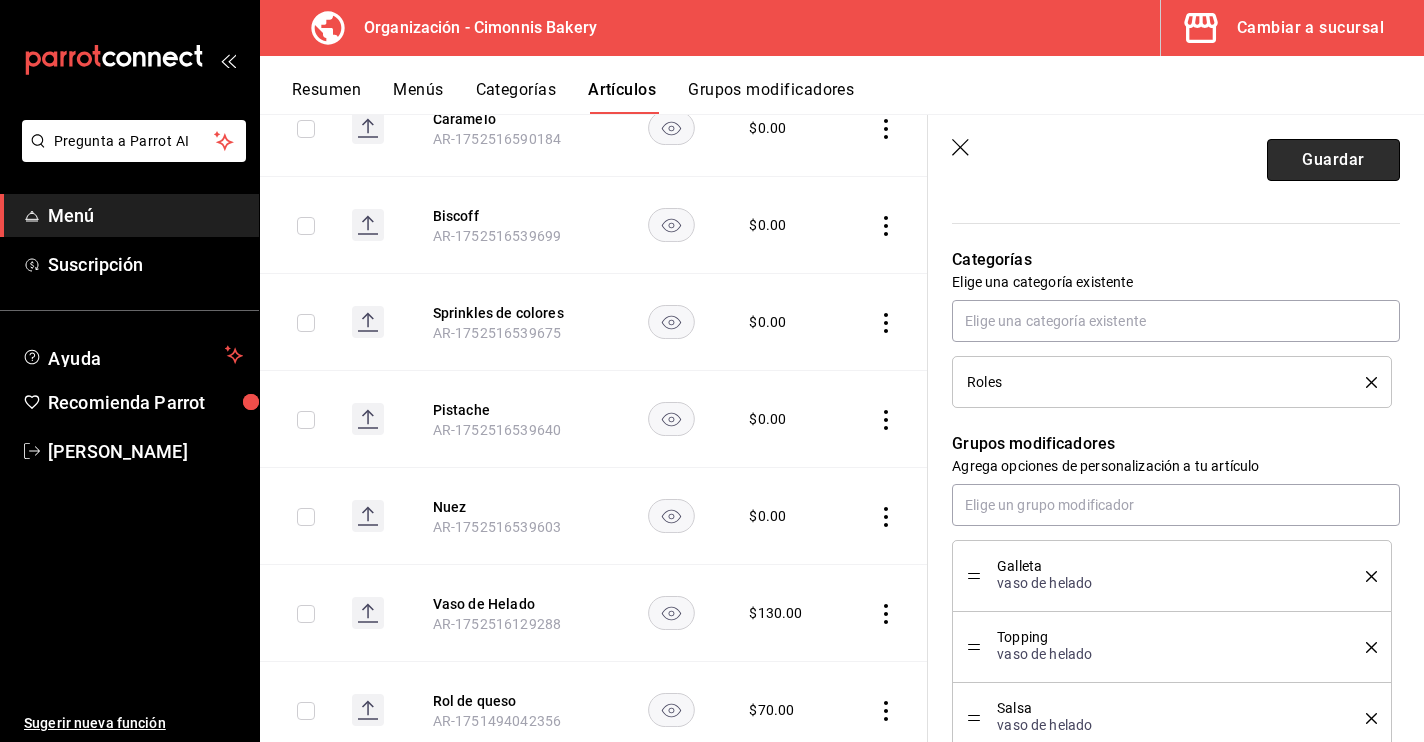 click on "Guardar" at bounding box center (1333, 160) 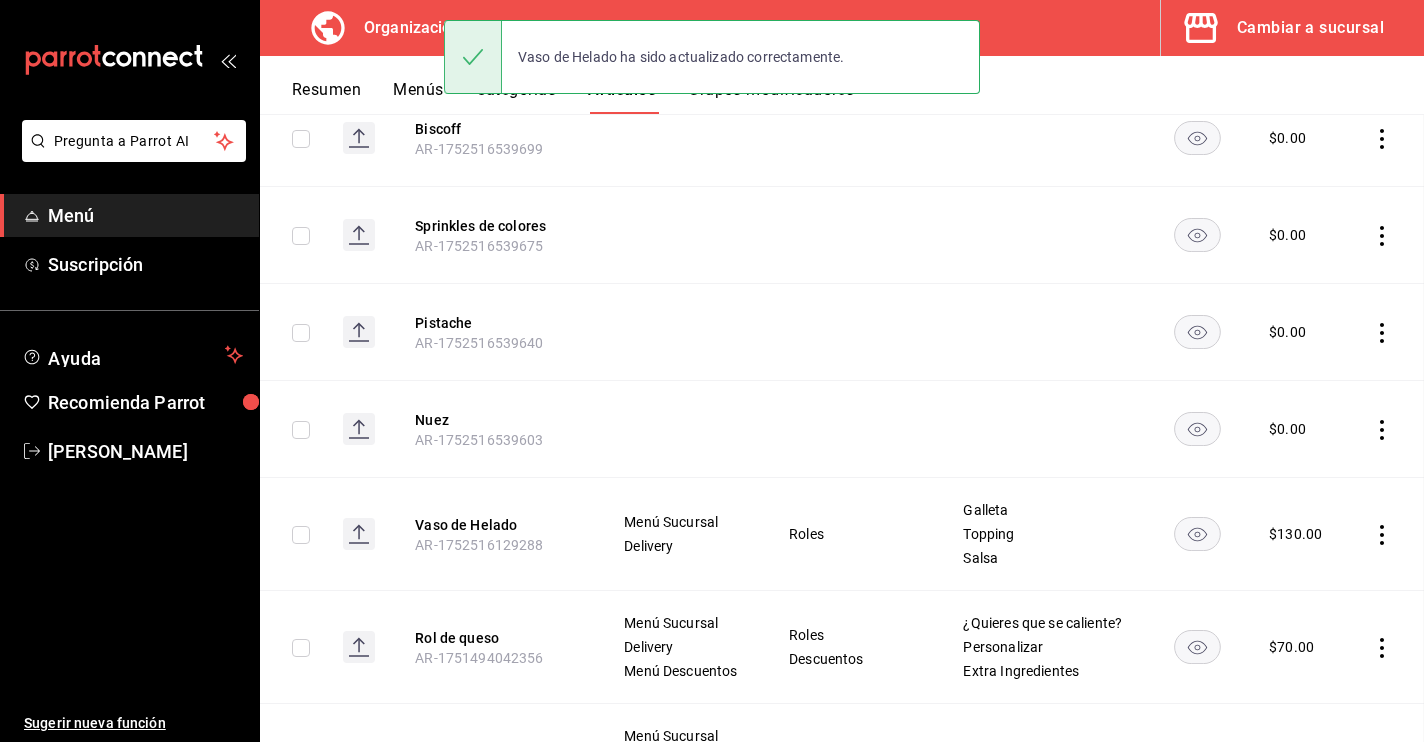 scroll, scrollTop: 0, scrollLeft: 0, axis: both 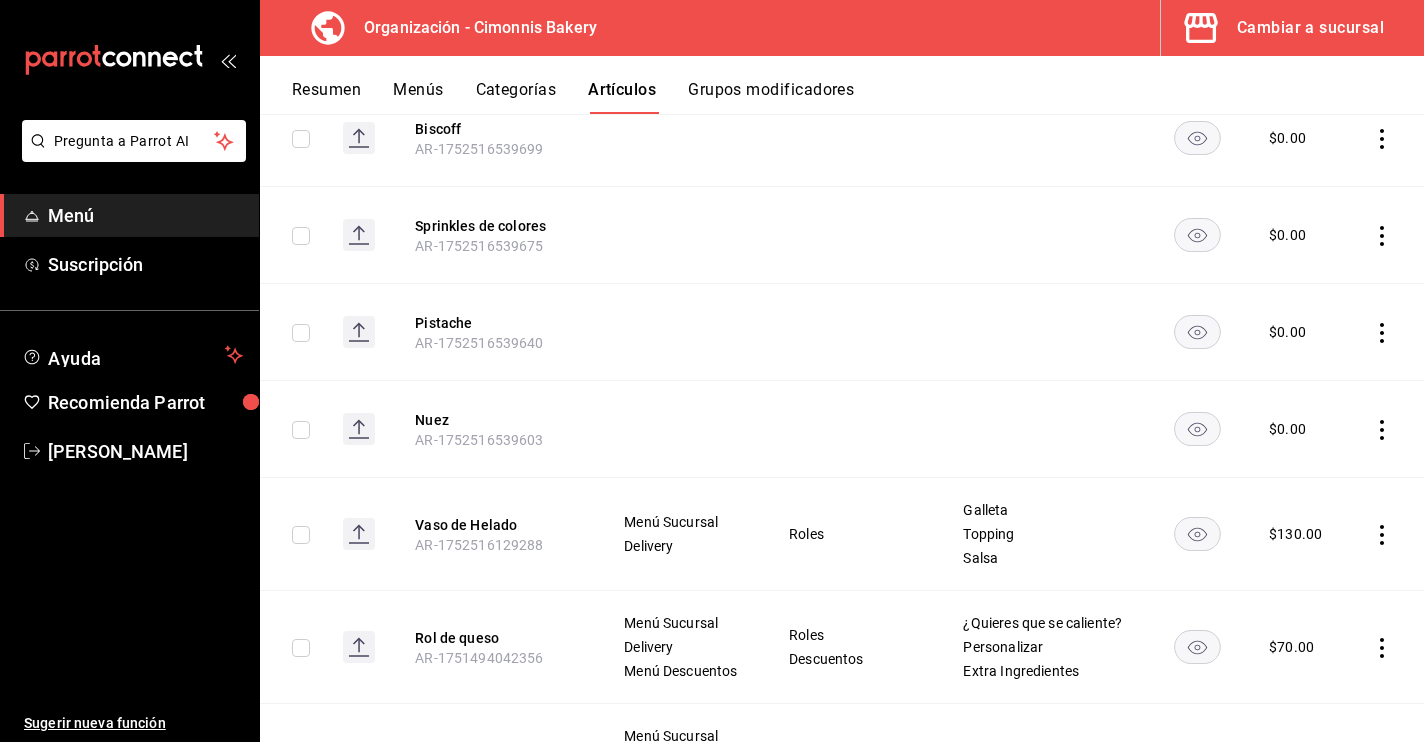 click on "Menús" at bounding box center [418, 97] 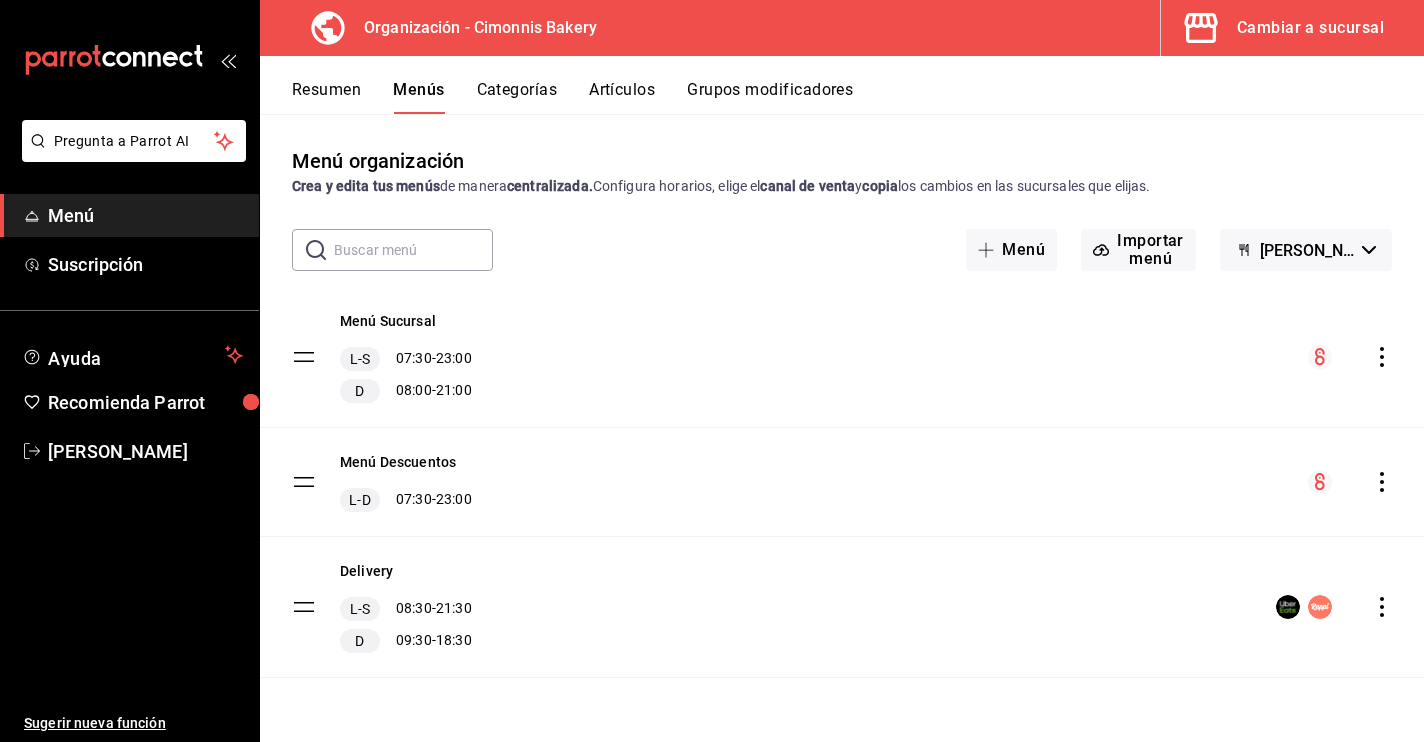 click 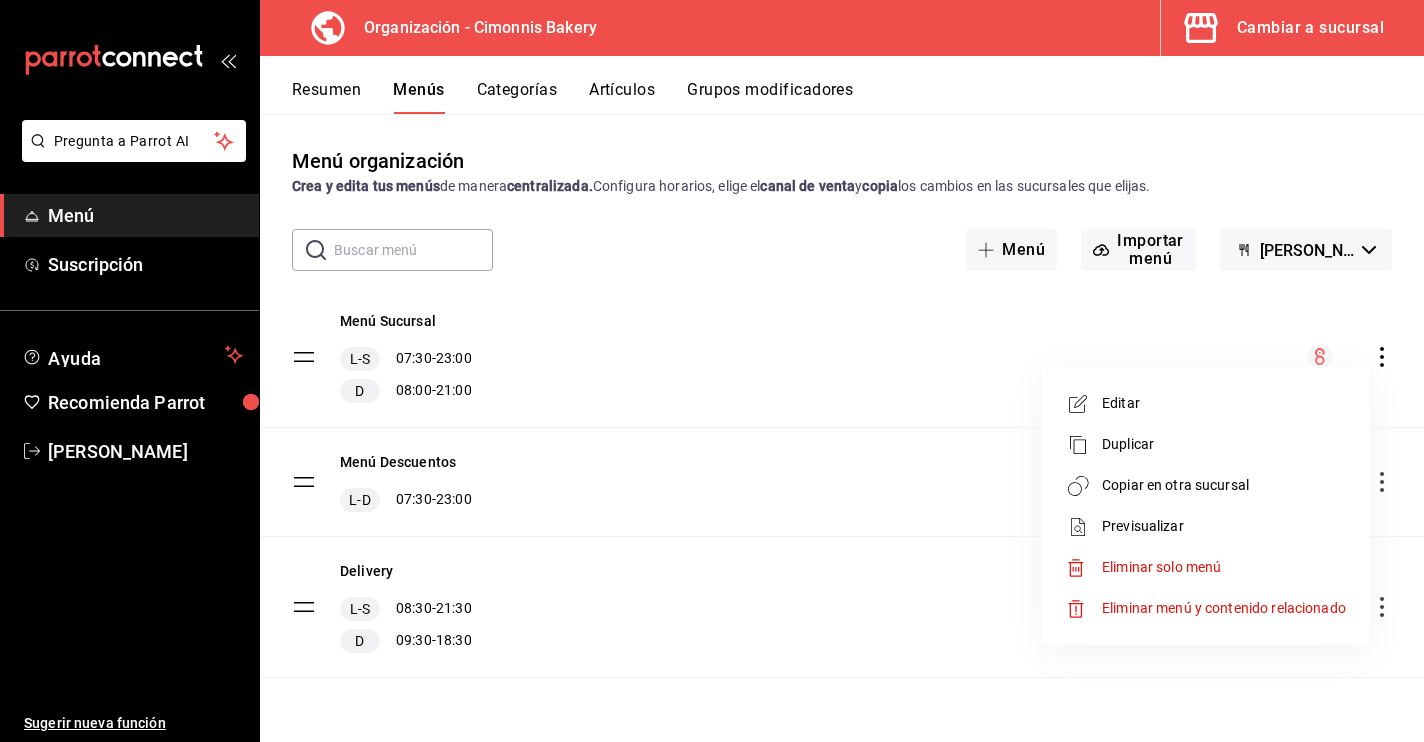 click on "Copiar en otra sucursal" at bounding box center [1224, 485] 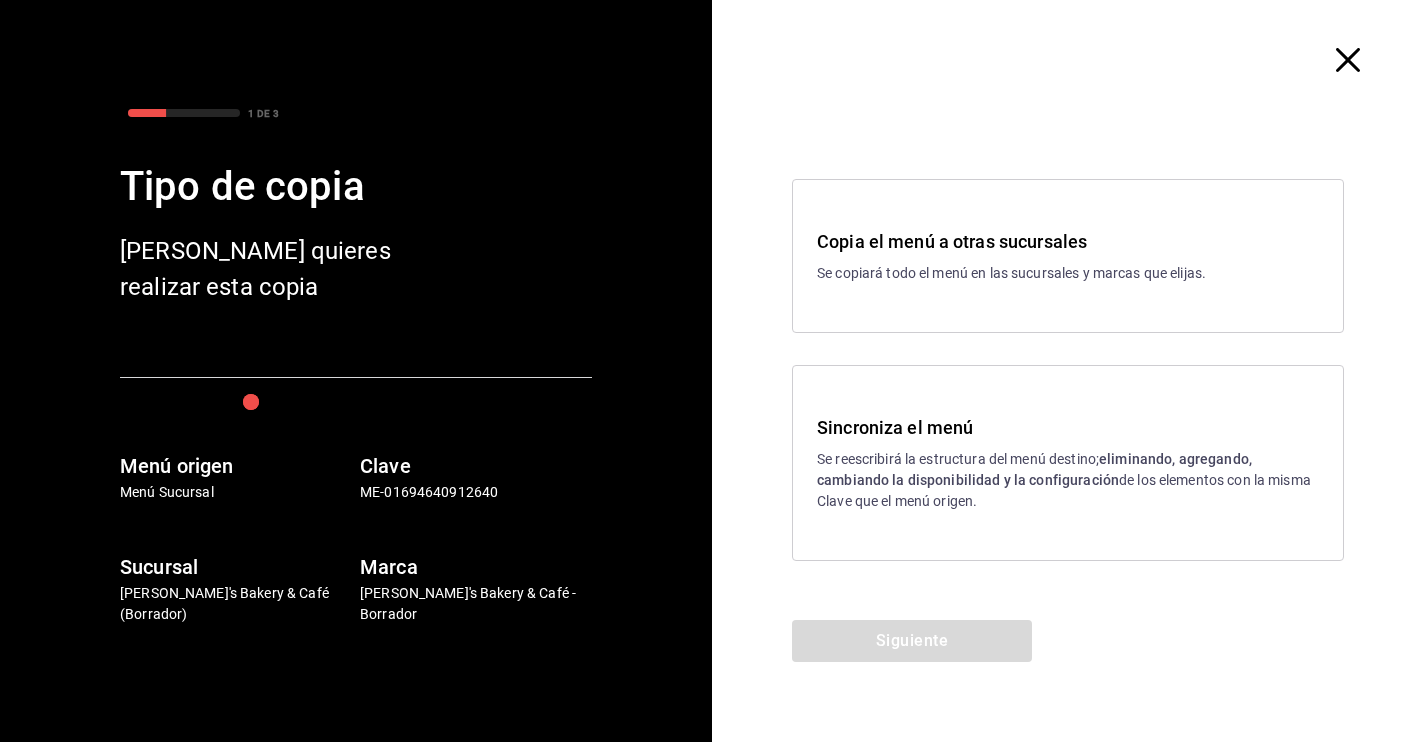 click on "Sincroniza el menú" at bounding box center (1068, 427) 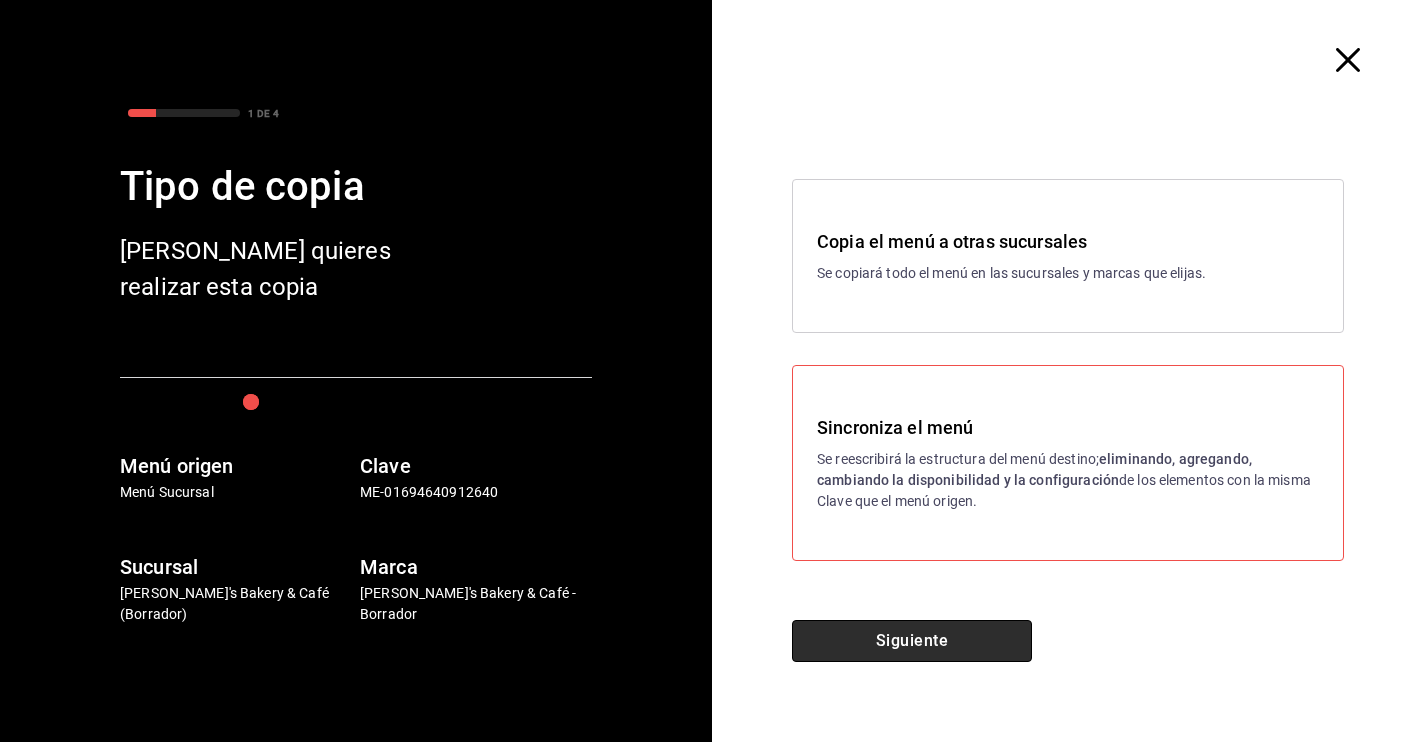 click on "Siguiente" at bounding box center (912, 641) 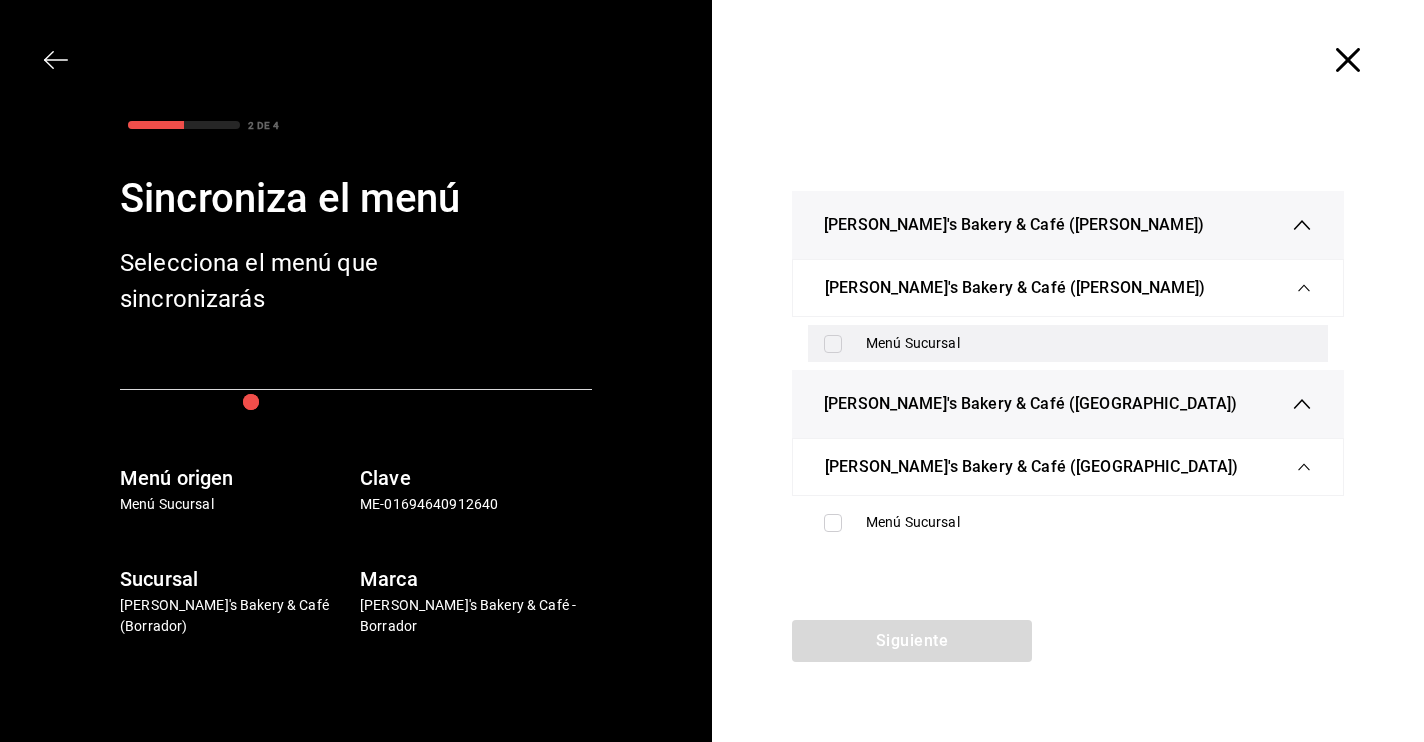 click on "Menú Sucursal" at bounding box center [1068, 343] 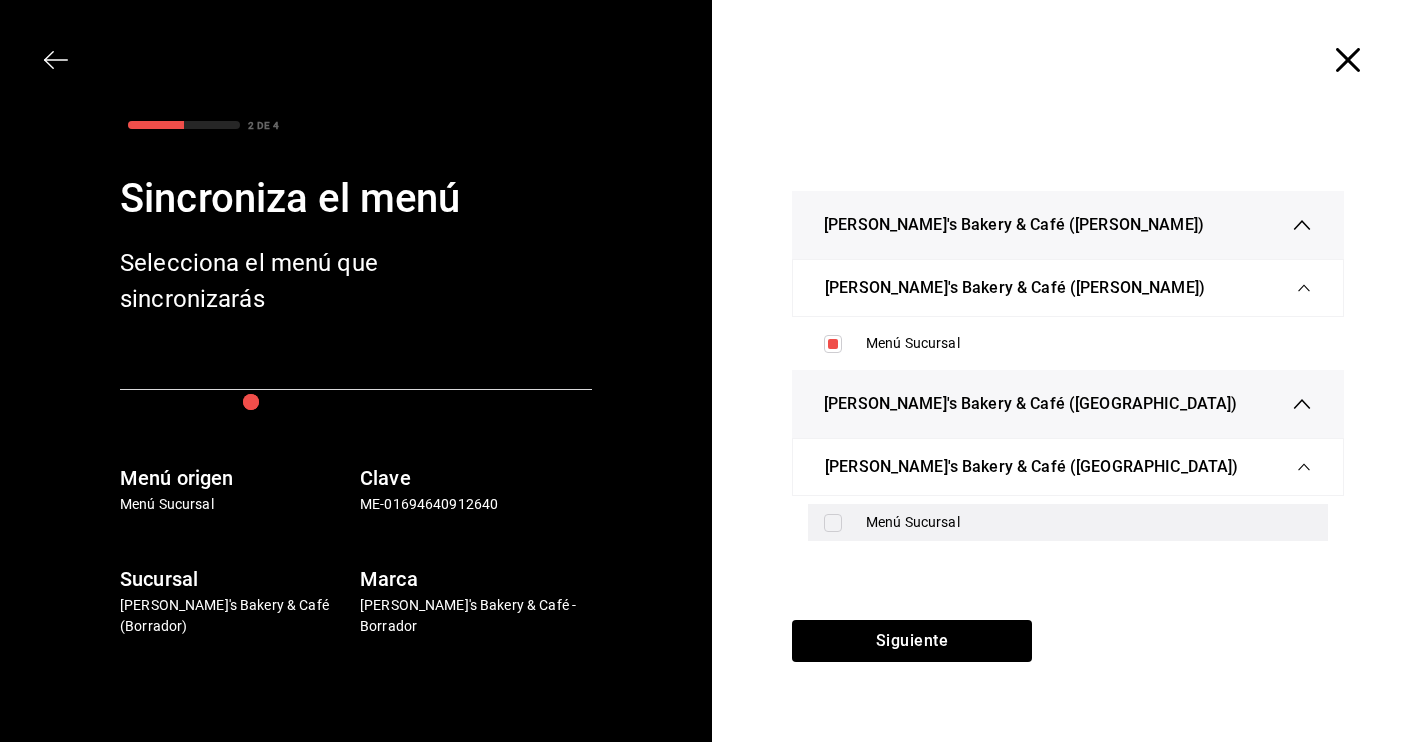 click at bounding box center (833, 523) 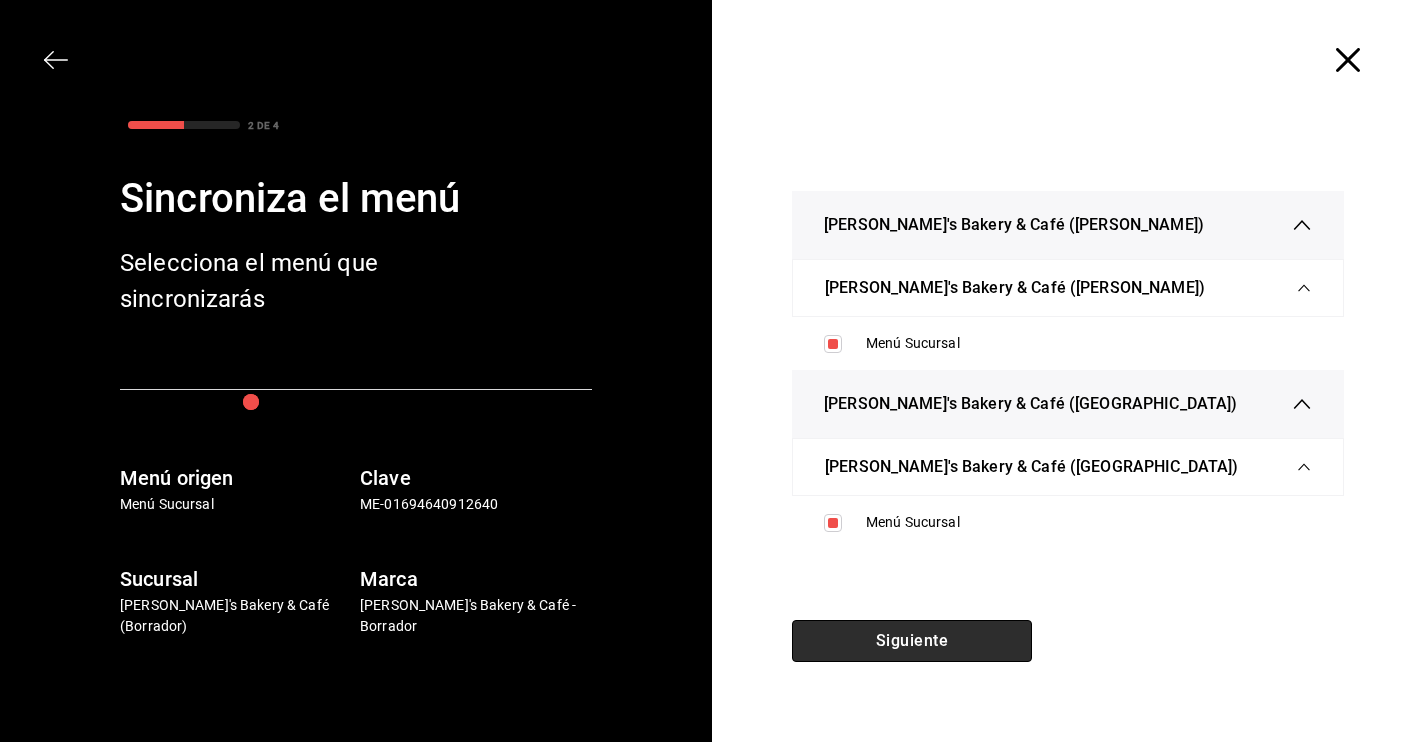 click on "Siguiente" at bounding box center [912, 641] 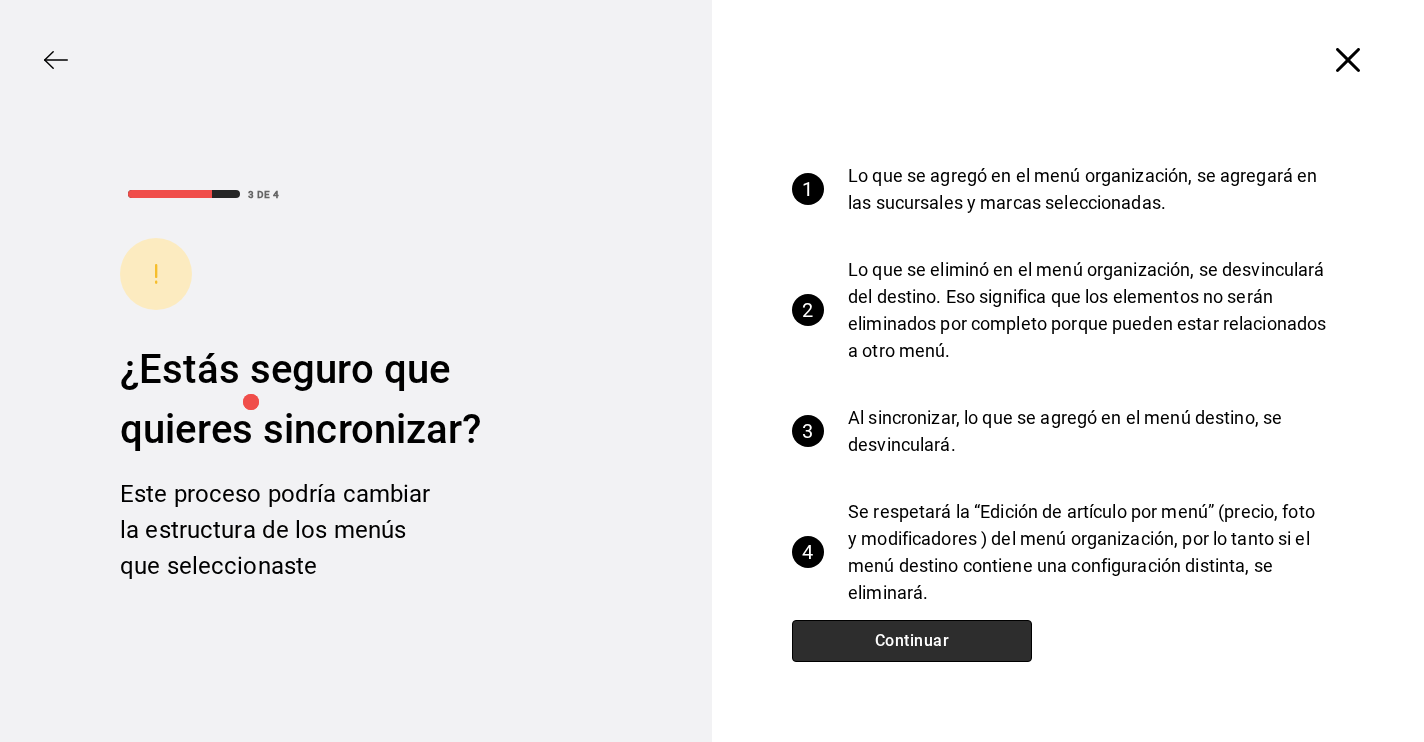 click on "Continuar" at bounding box center (912, 641) 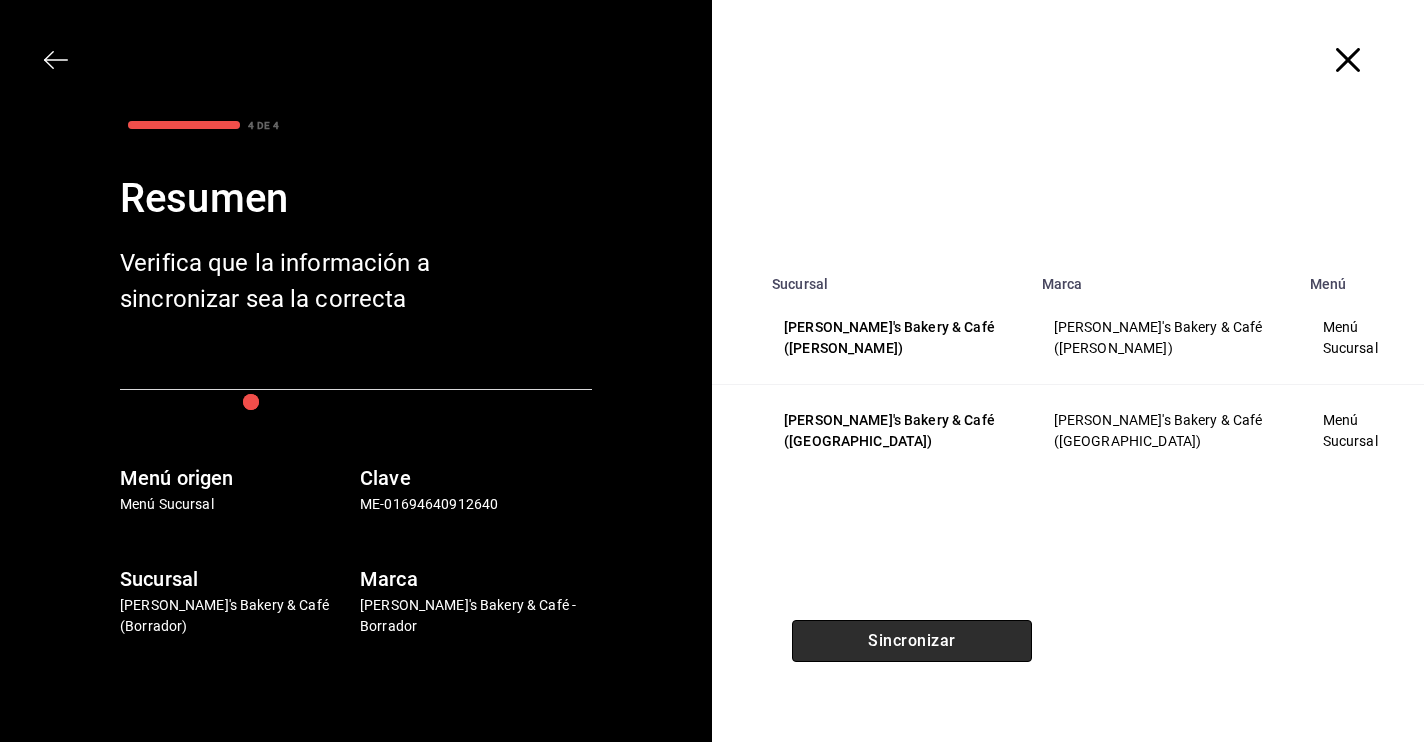 click on "Sincronizar" at bounding box center [912, 641] 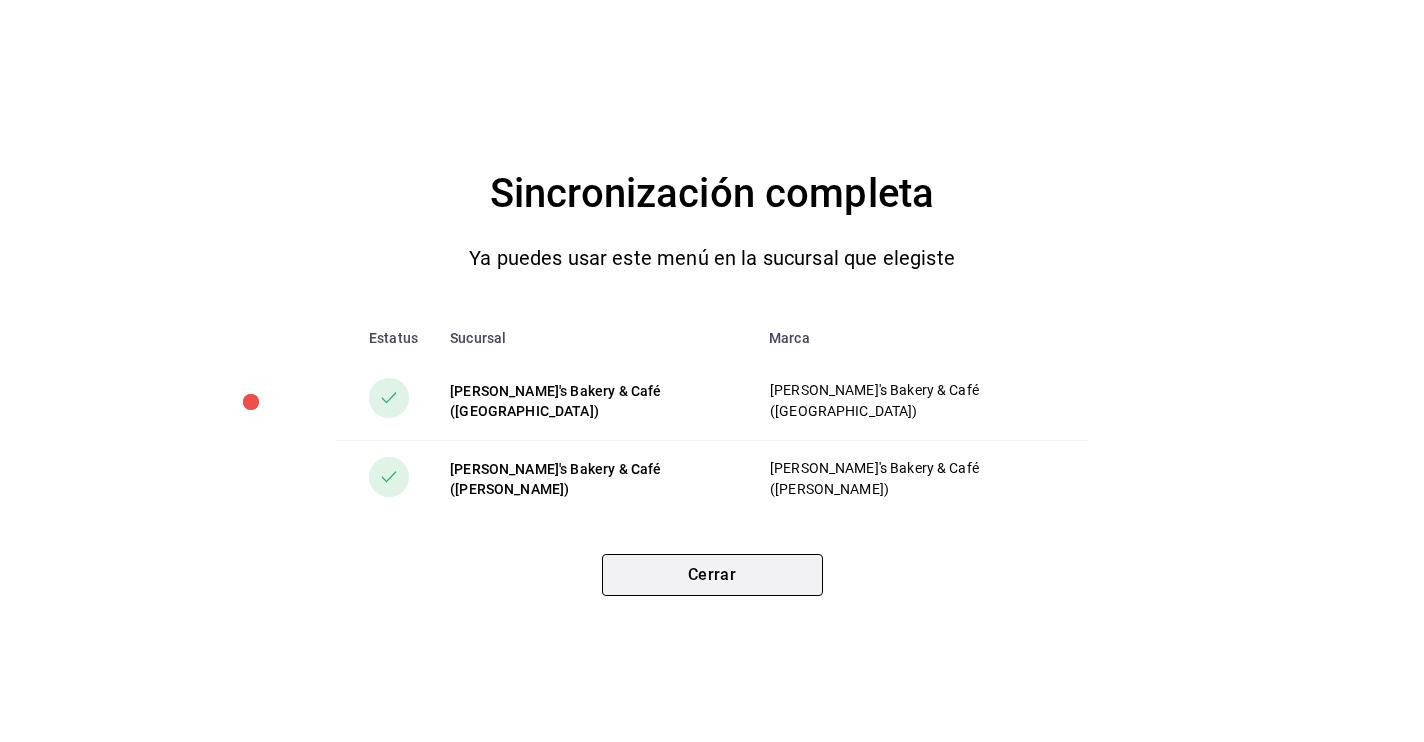 click on "Cerrar" at bounding box center (712, 575) 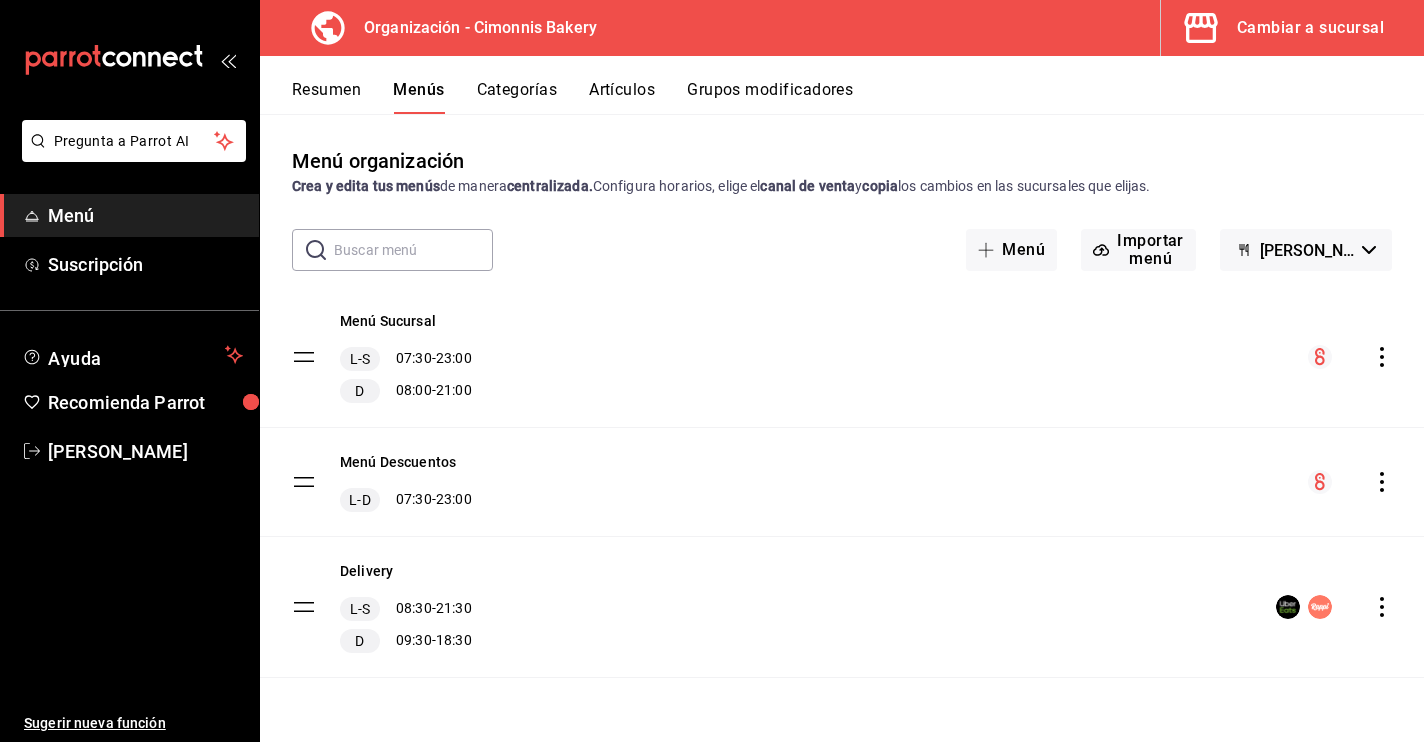 click 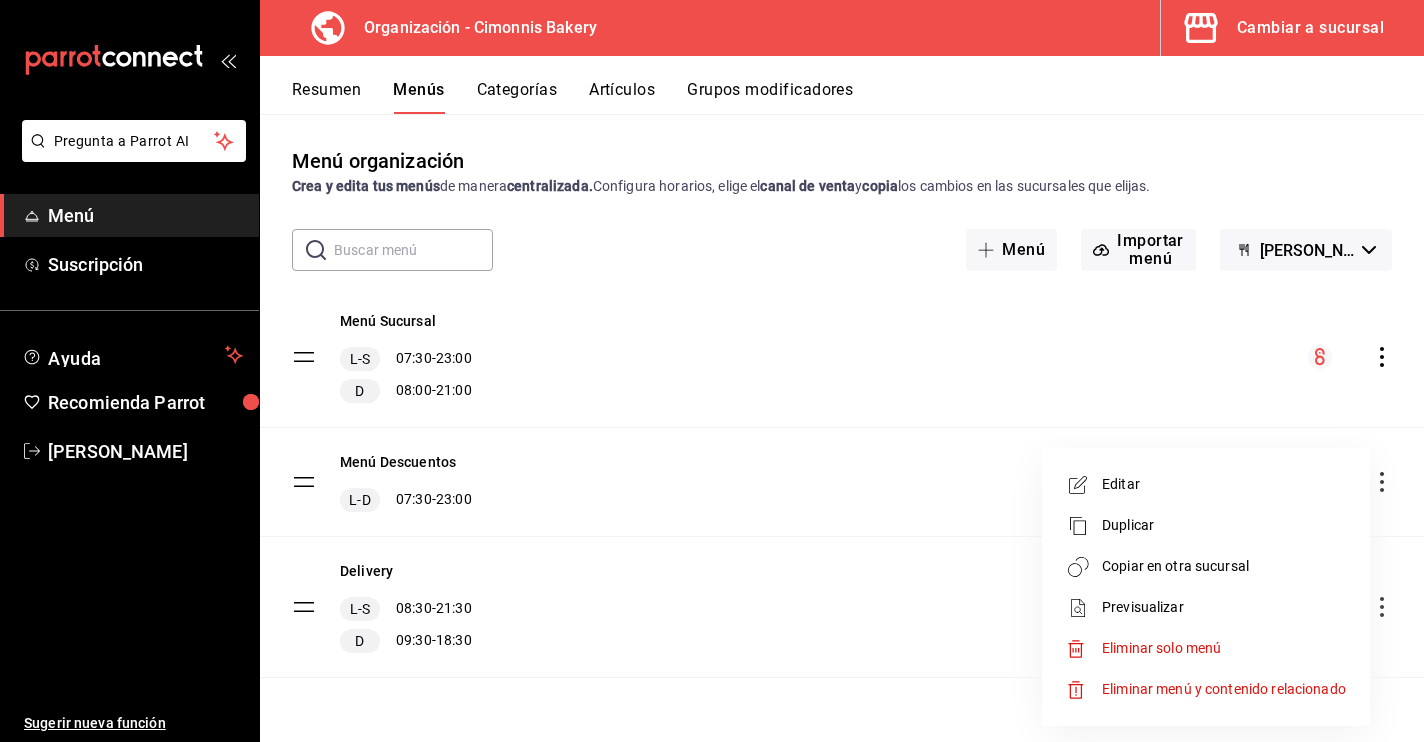 click on "Copiar en otra sucursal" at bounding box center [1224, 566] 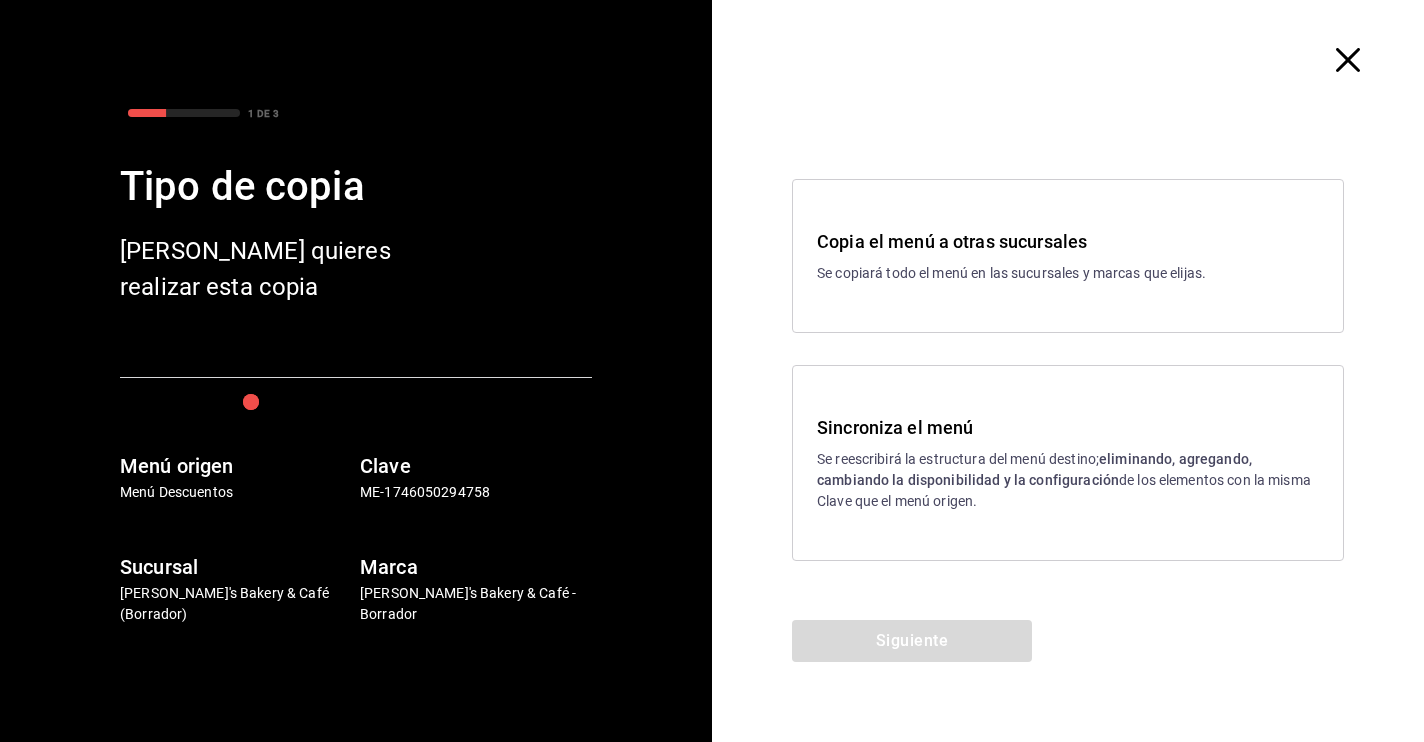 click on "Sincroniza el menú Se reescribirá la estructura del menú destino;  eliminando, agregando, cambiando la disponibilidad y la configuración  de los elementos con la misma Clave que el menú origen." at bounding box center (1068, 463) 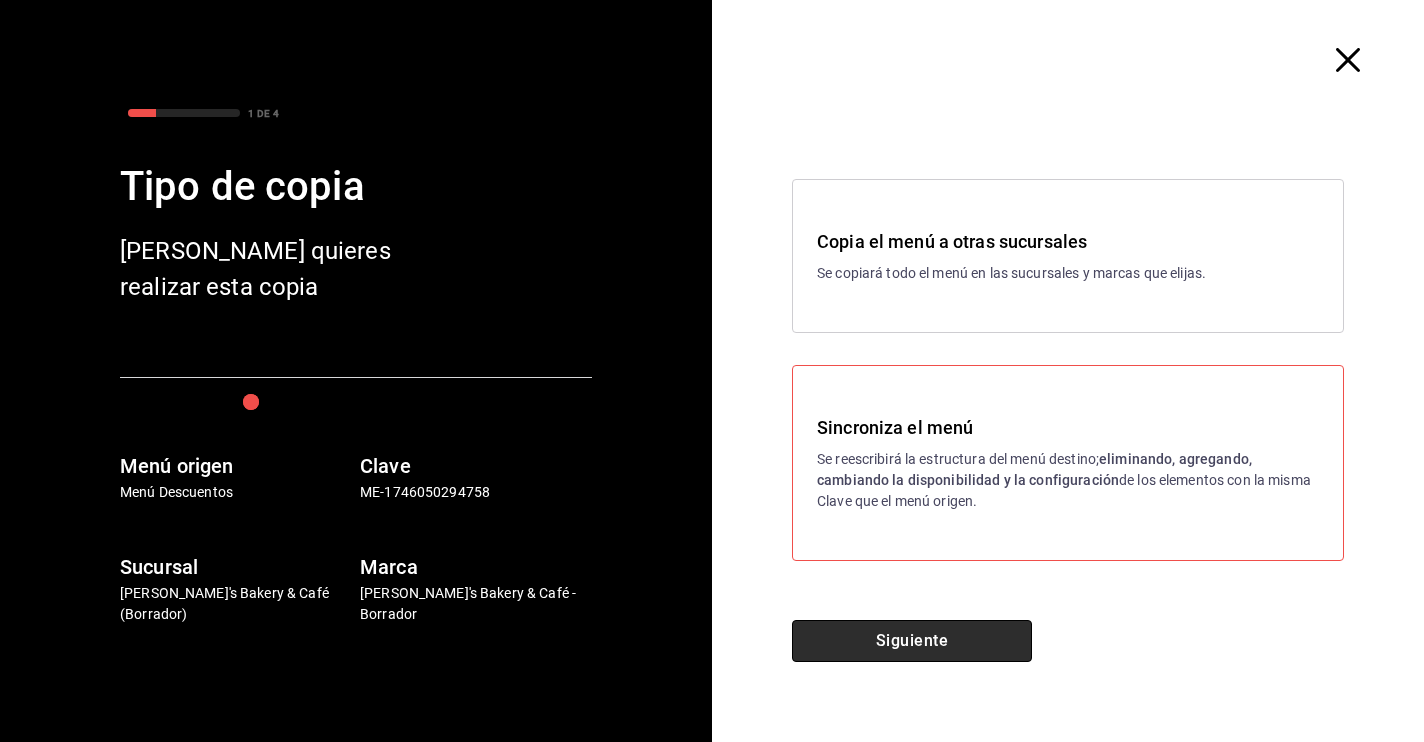 click on "Siguiente" at bounding box center [912, 641] 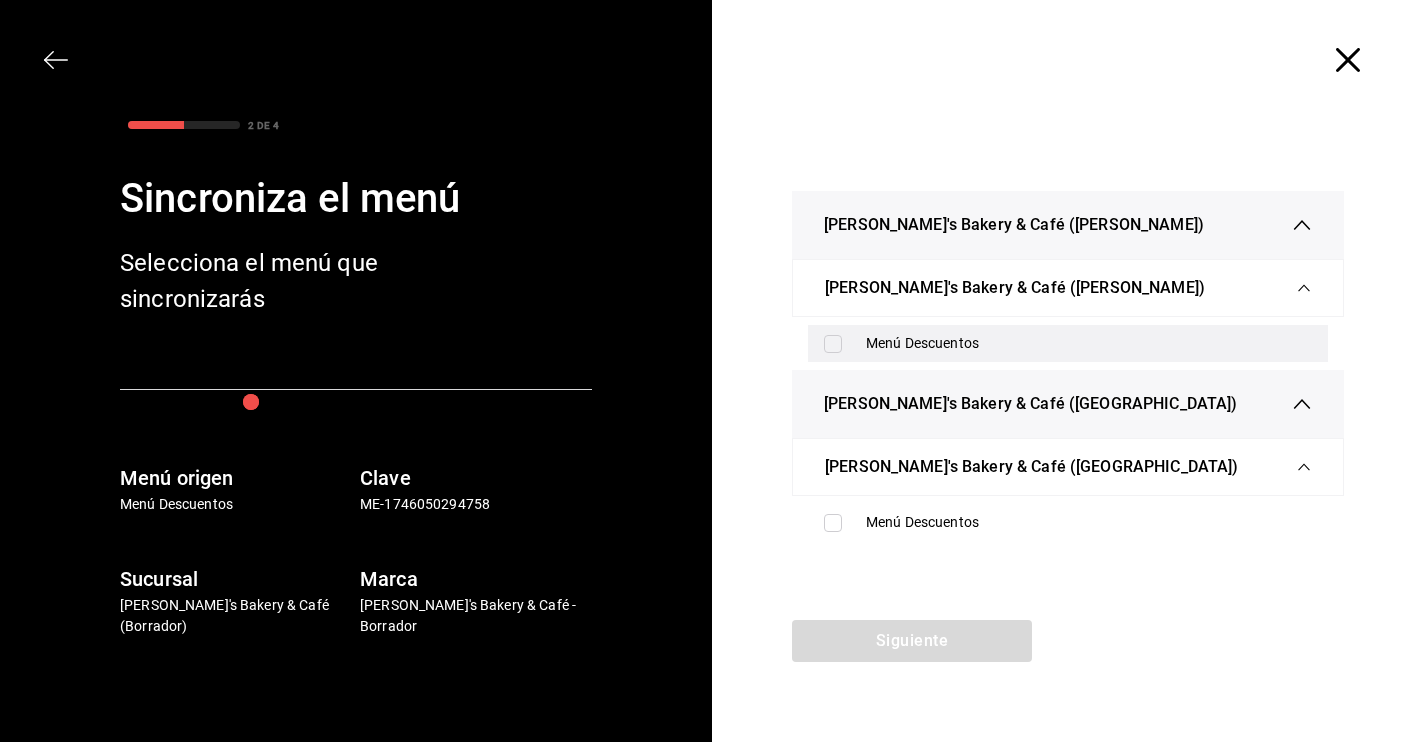 click at bounding box center [833, 344] 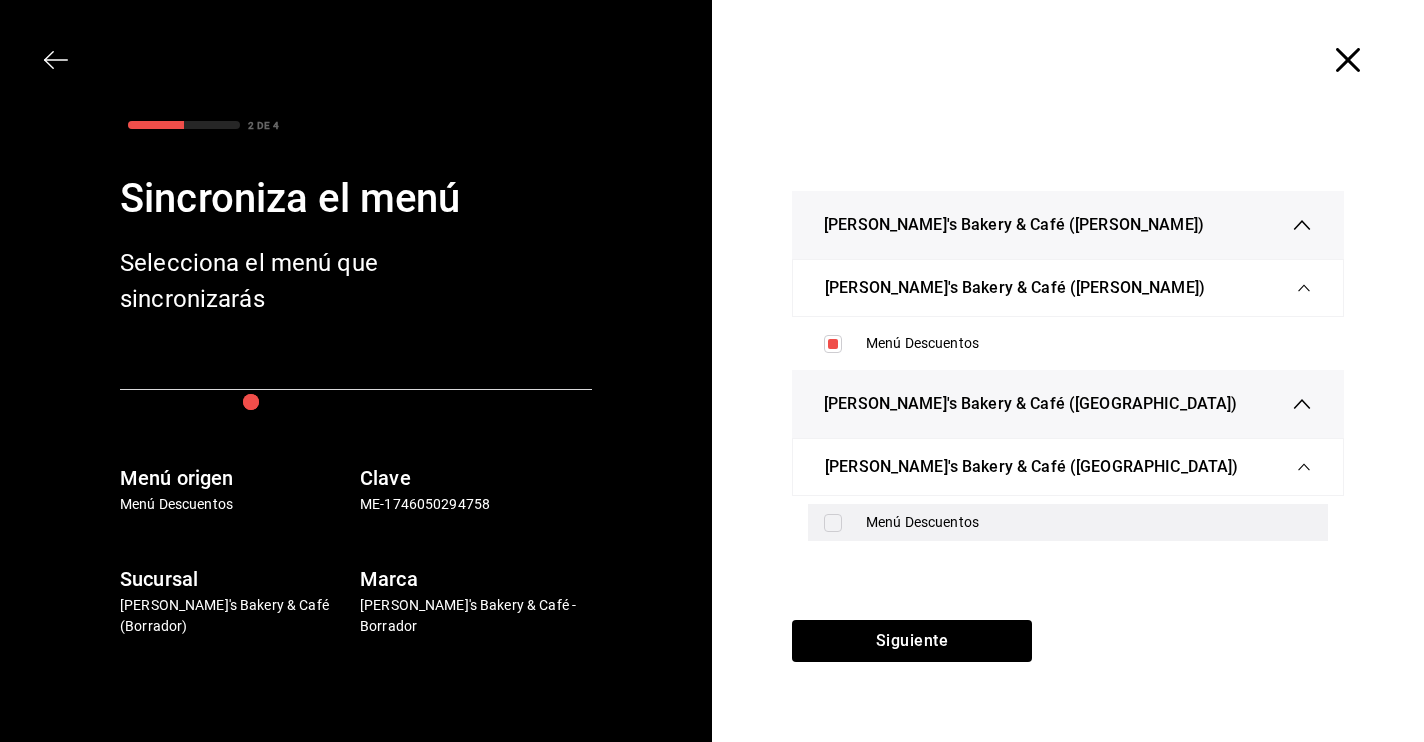click at bounding box center [833, 523] 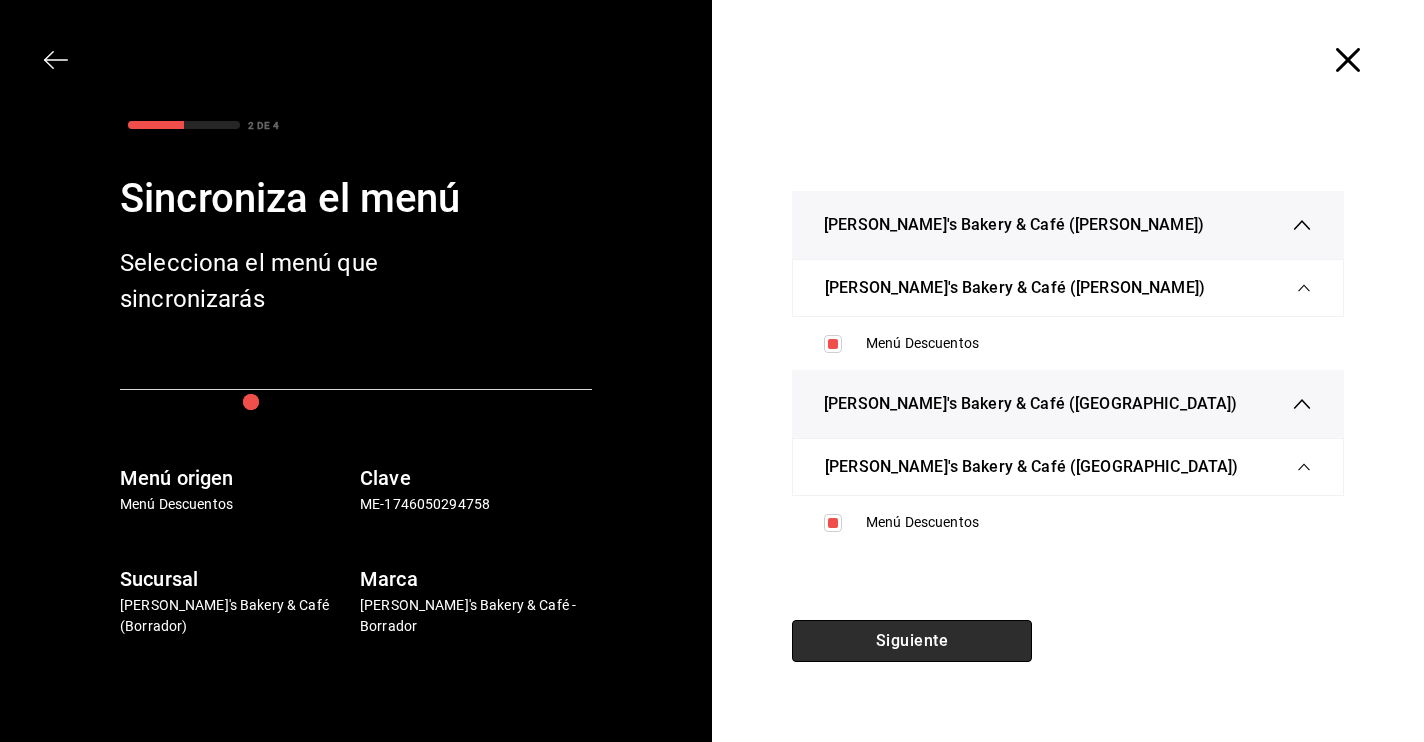click on "Siguiente" at bounding box center [912, 641] 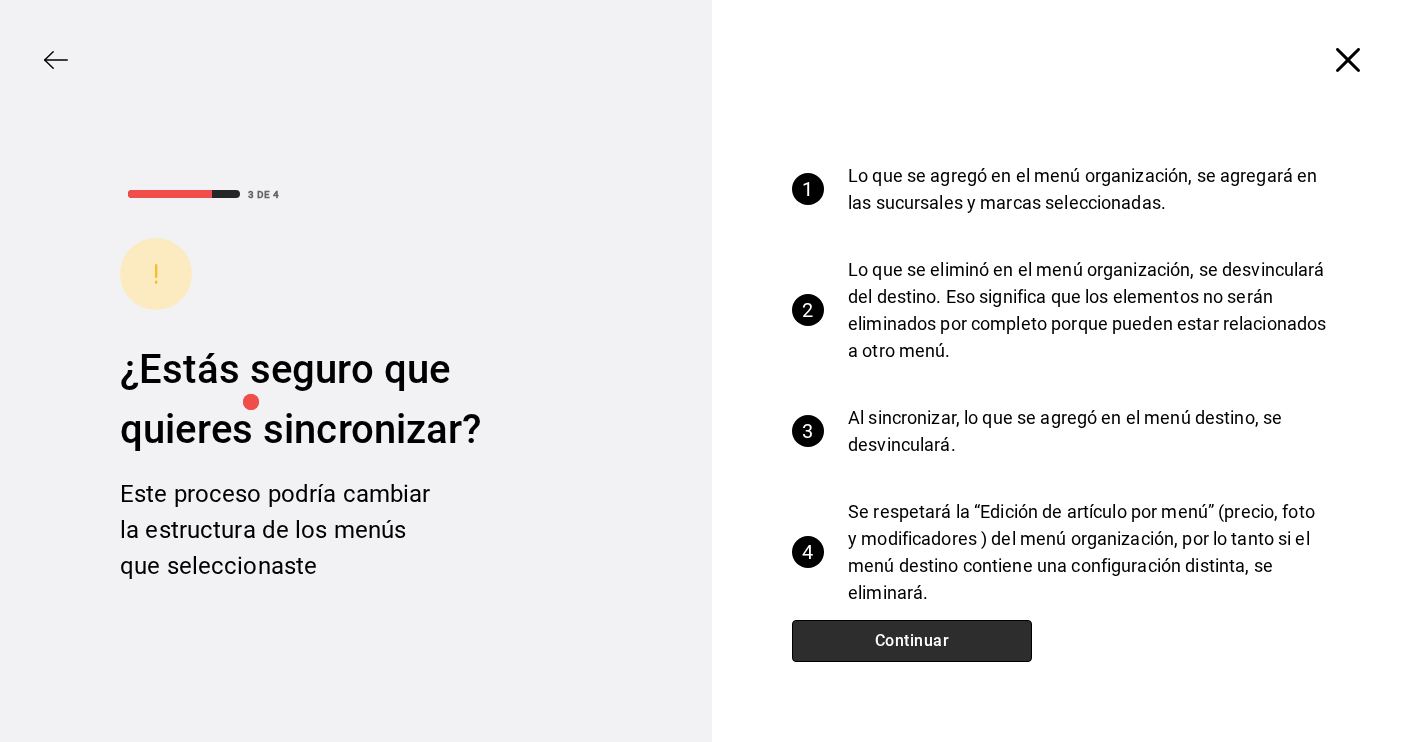 click on "Continuar" at bounding box center (912, 641) 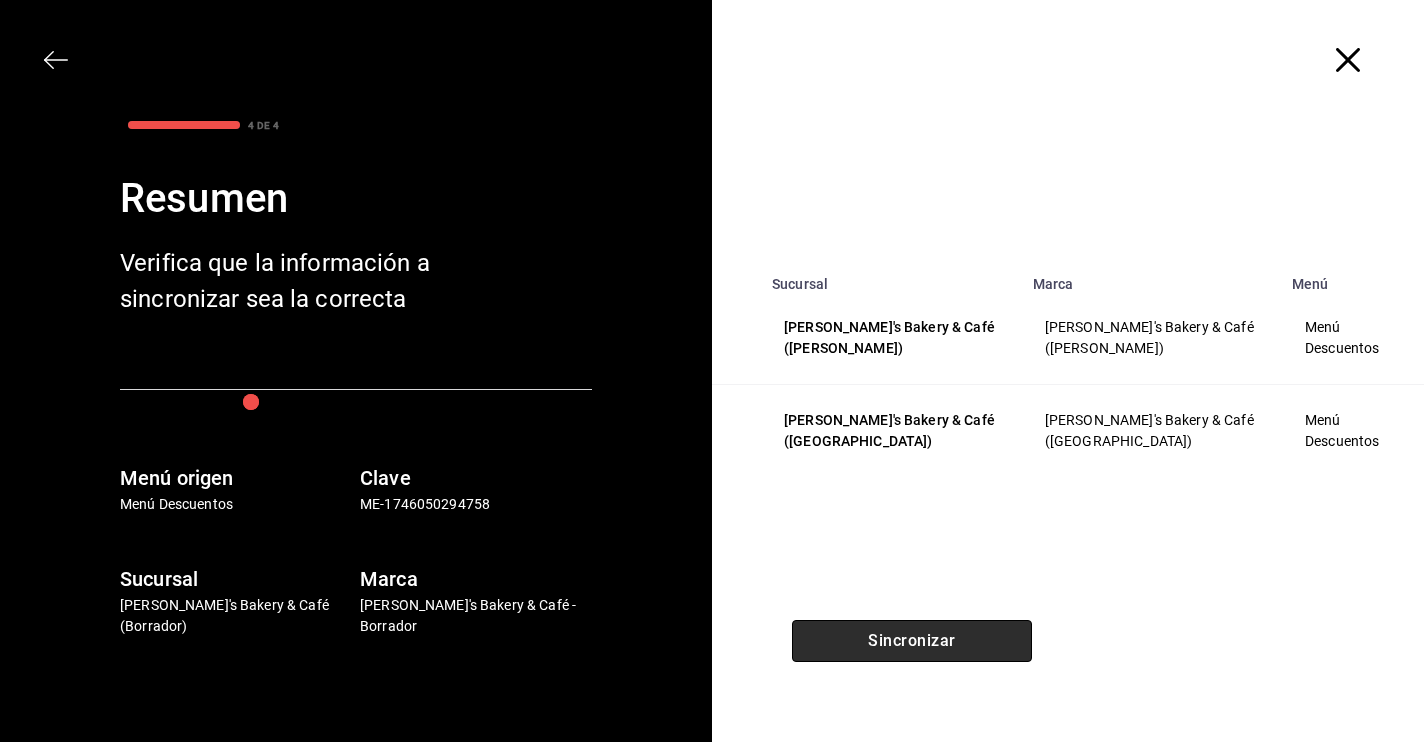 click on "Sincronizar" at bounding box center (912, 641) 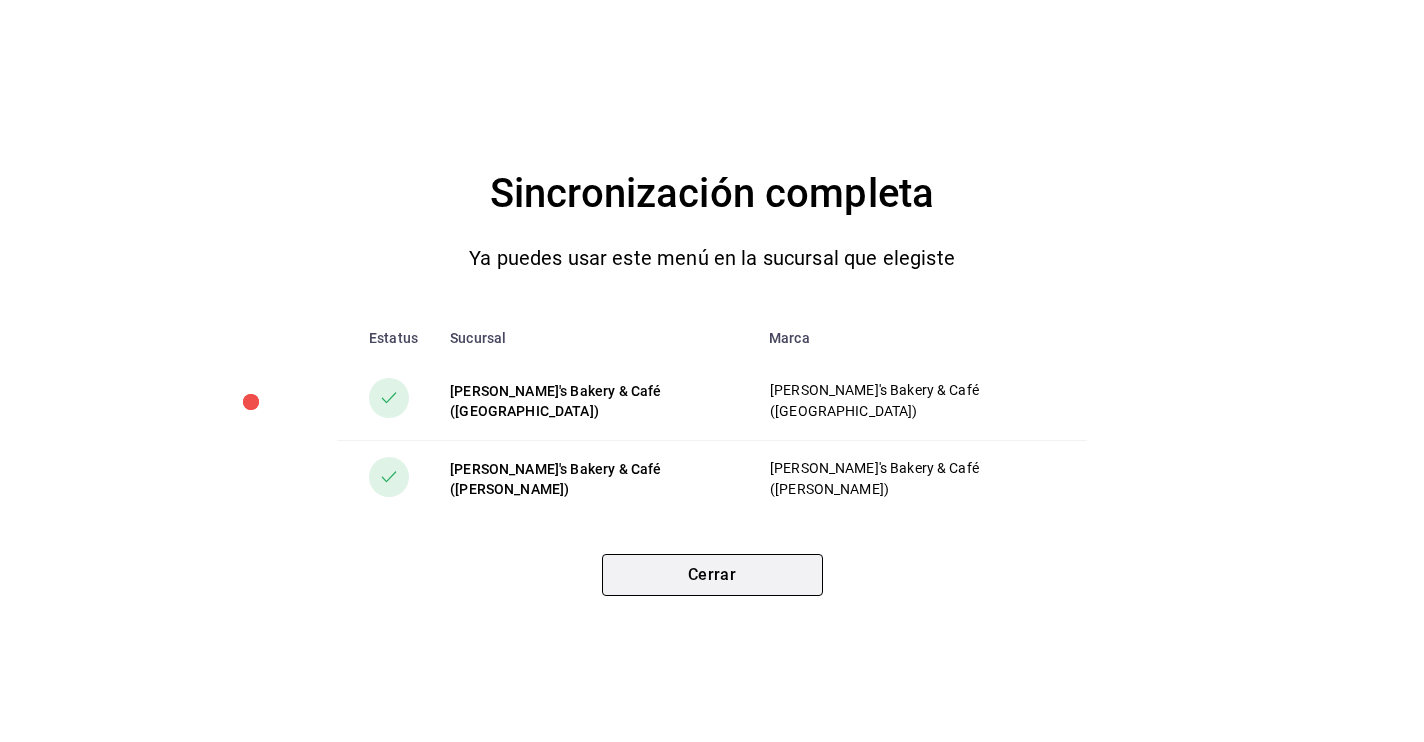 click on "Cerrar" at bounding box center (712, 575) 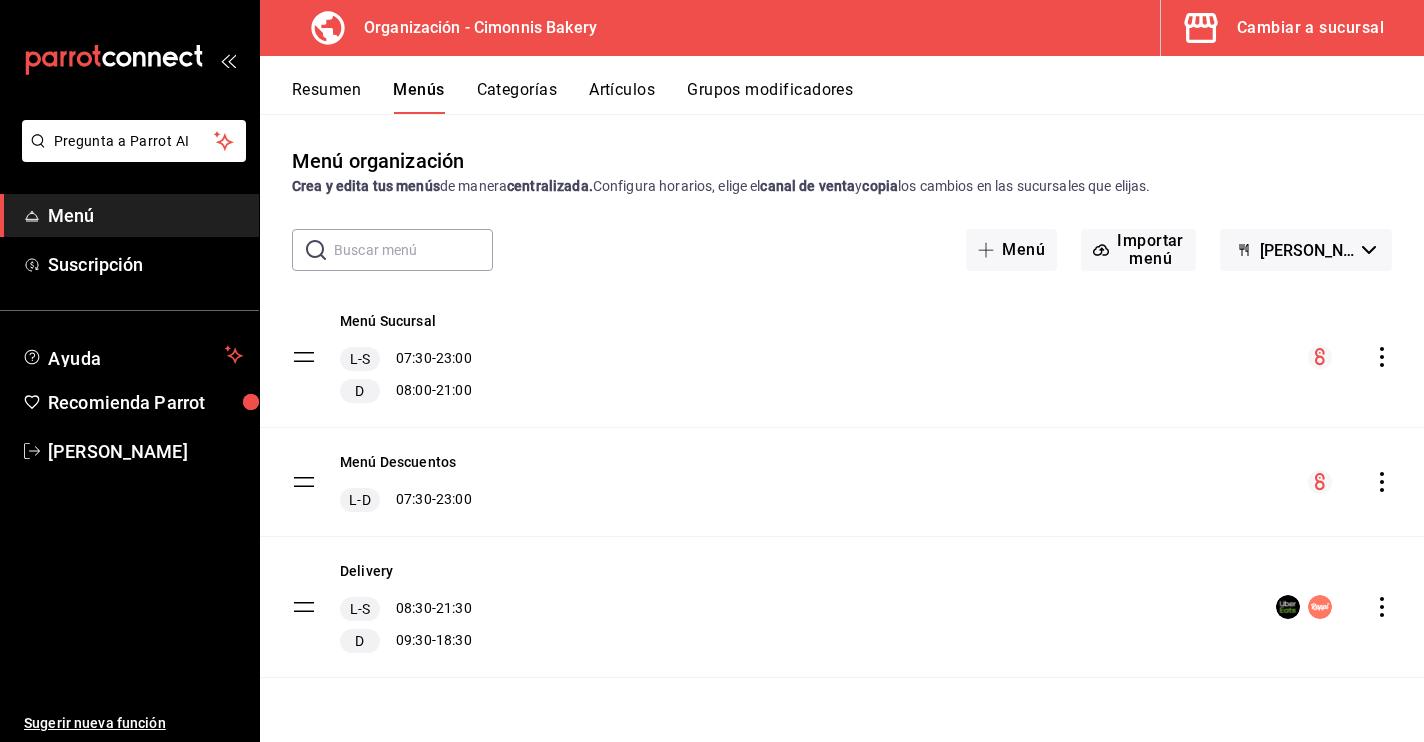 click on "Resumen" at bounding box center (326, 97) 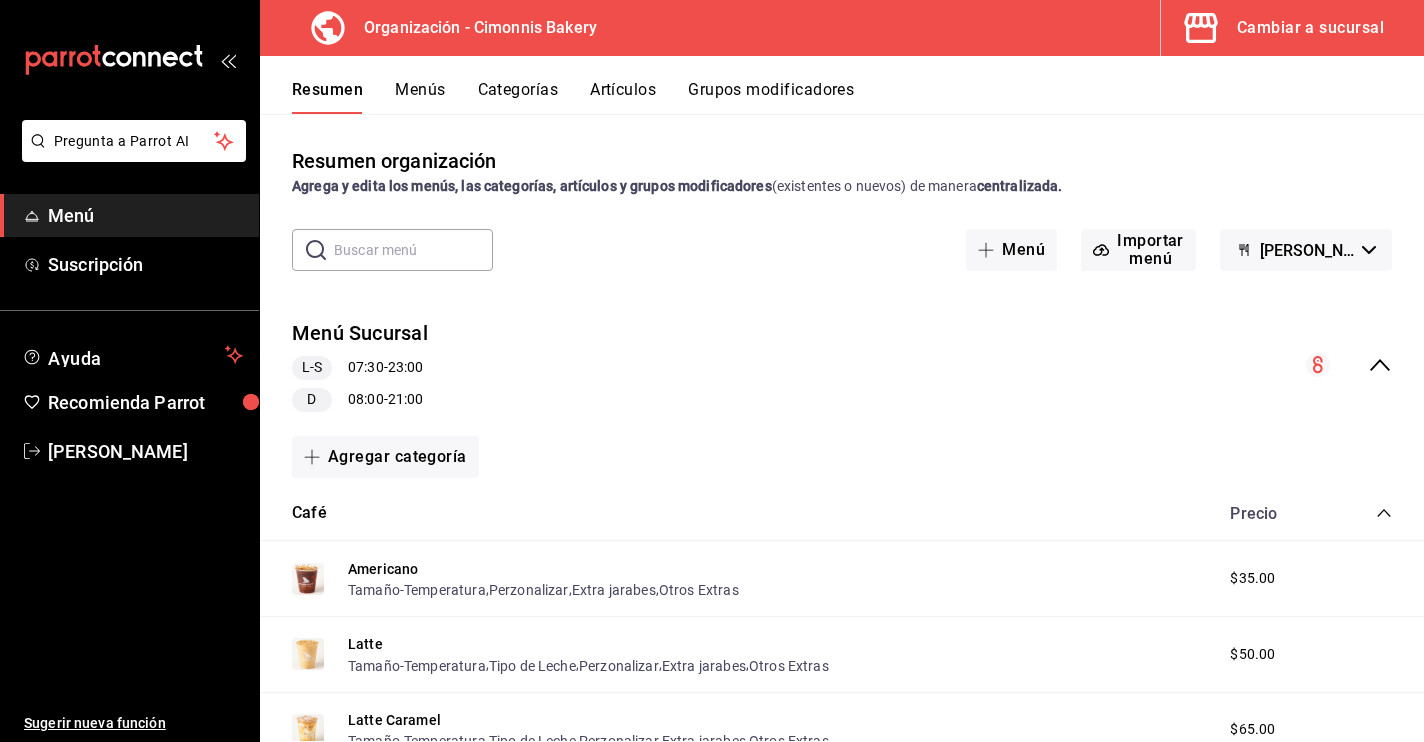 scroll, scrollTop: 0, scrollLeft: 0, axis: both 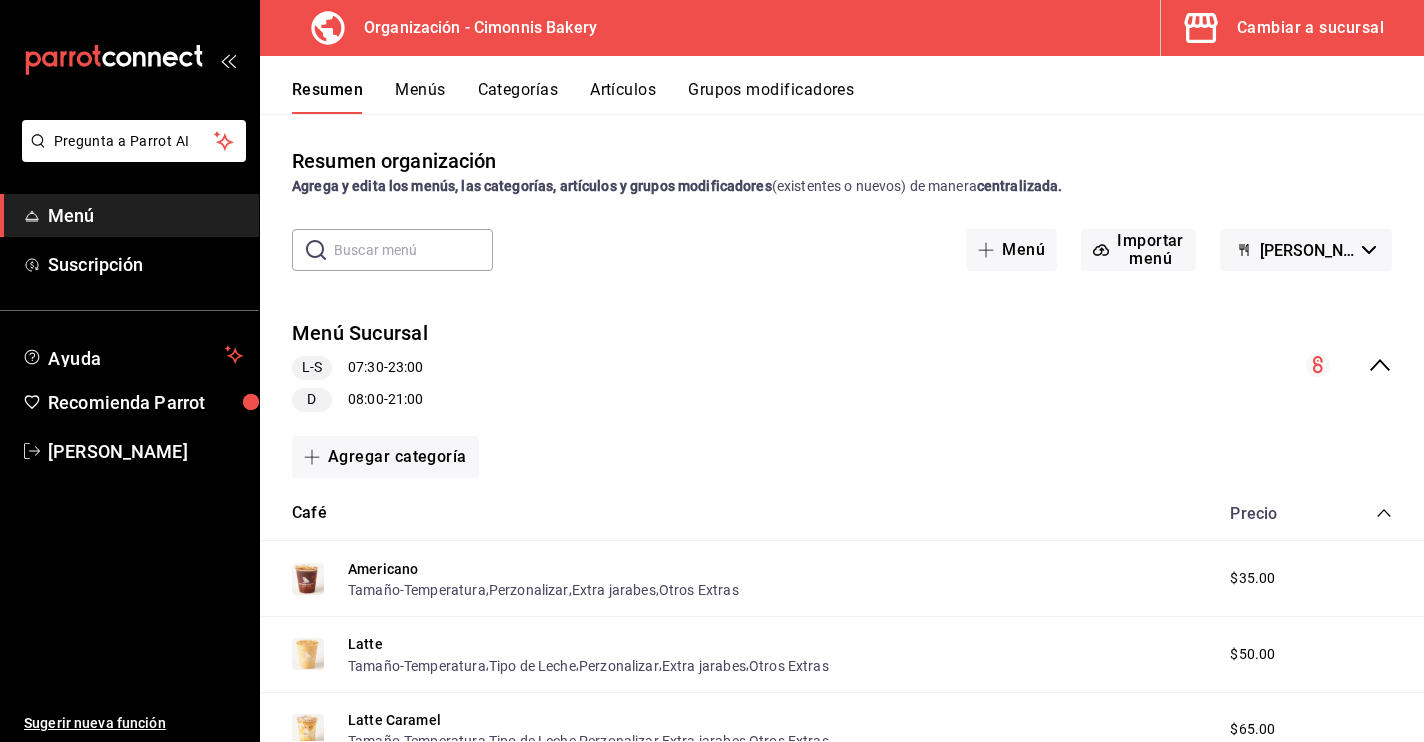 click 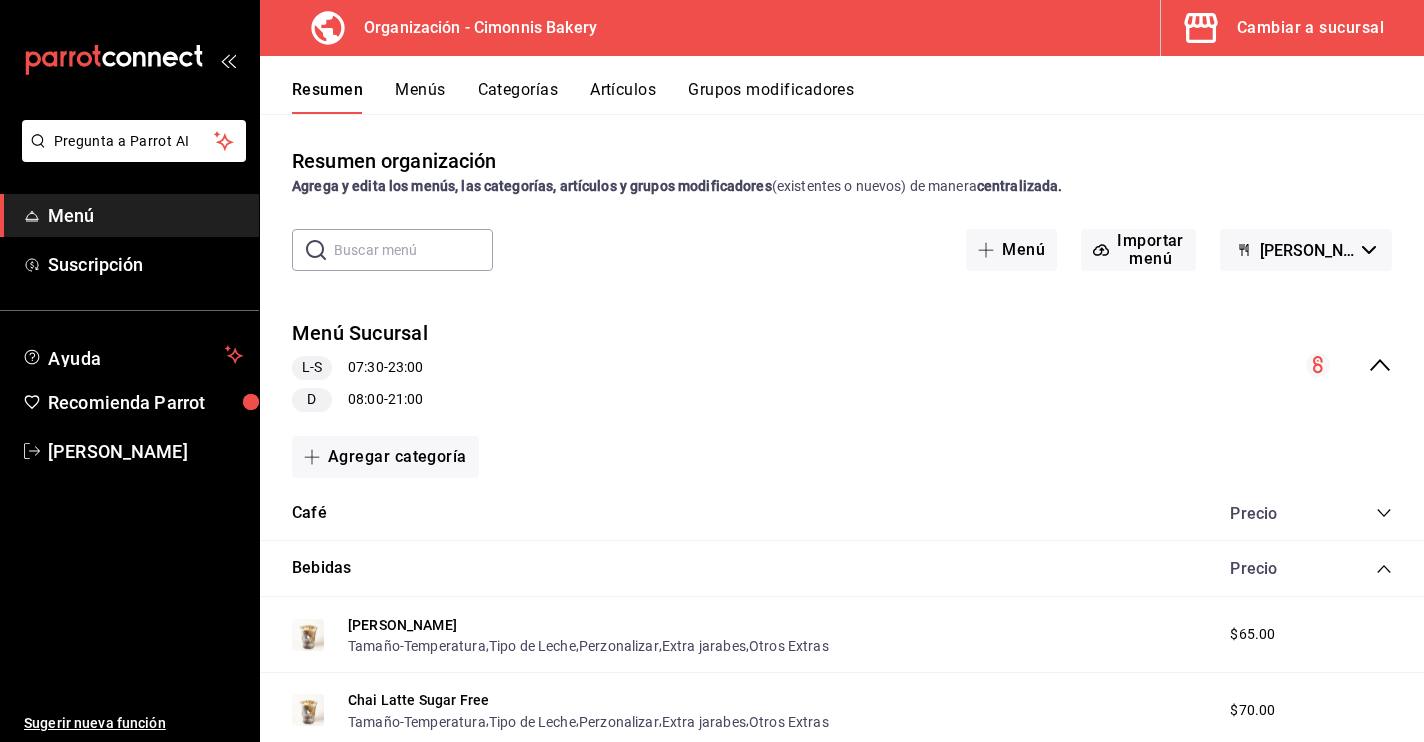 click 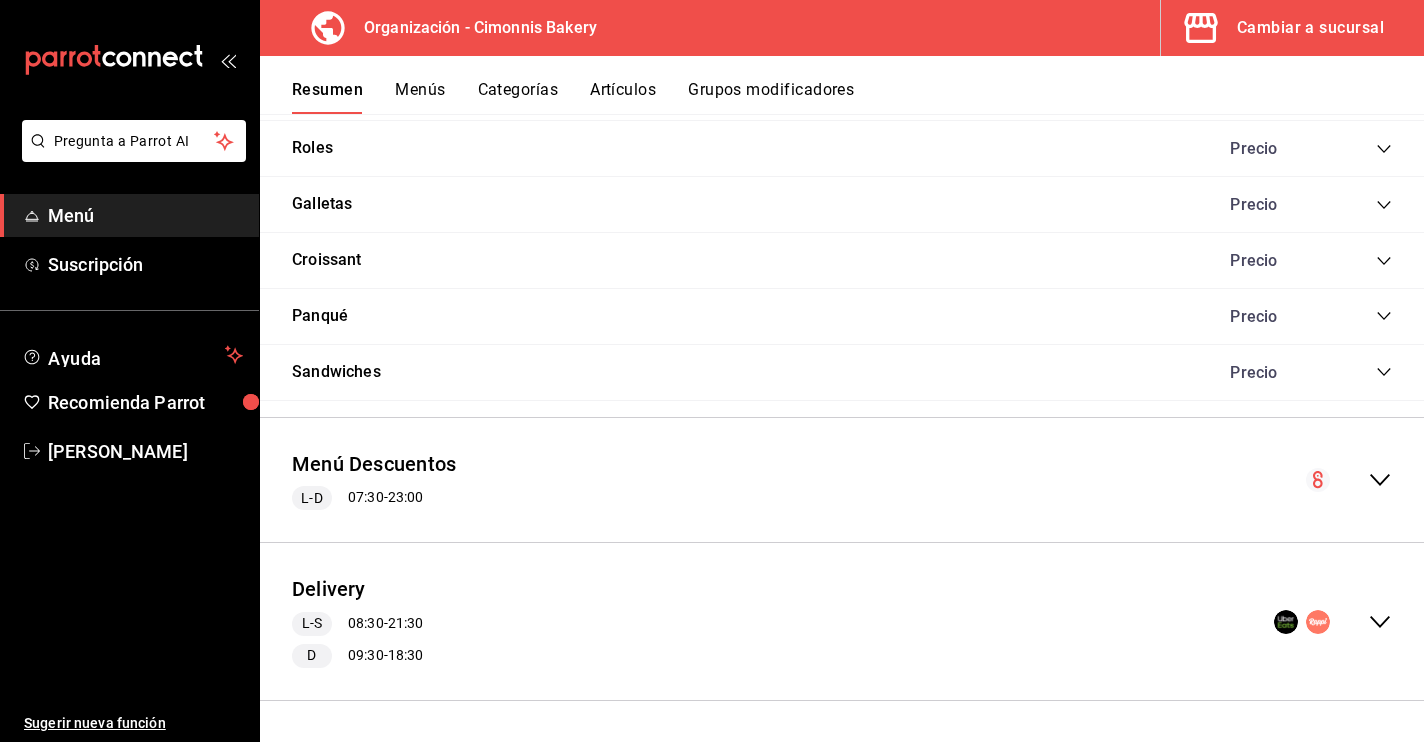 scroll, scrollTop: 468, scrollLeft: 0, axis: vertical 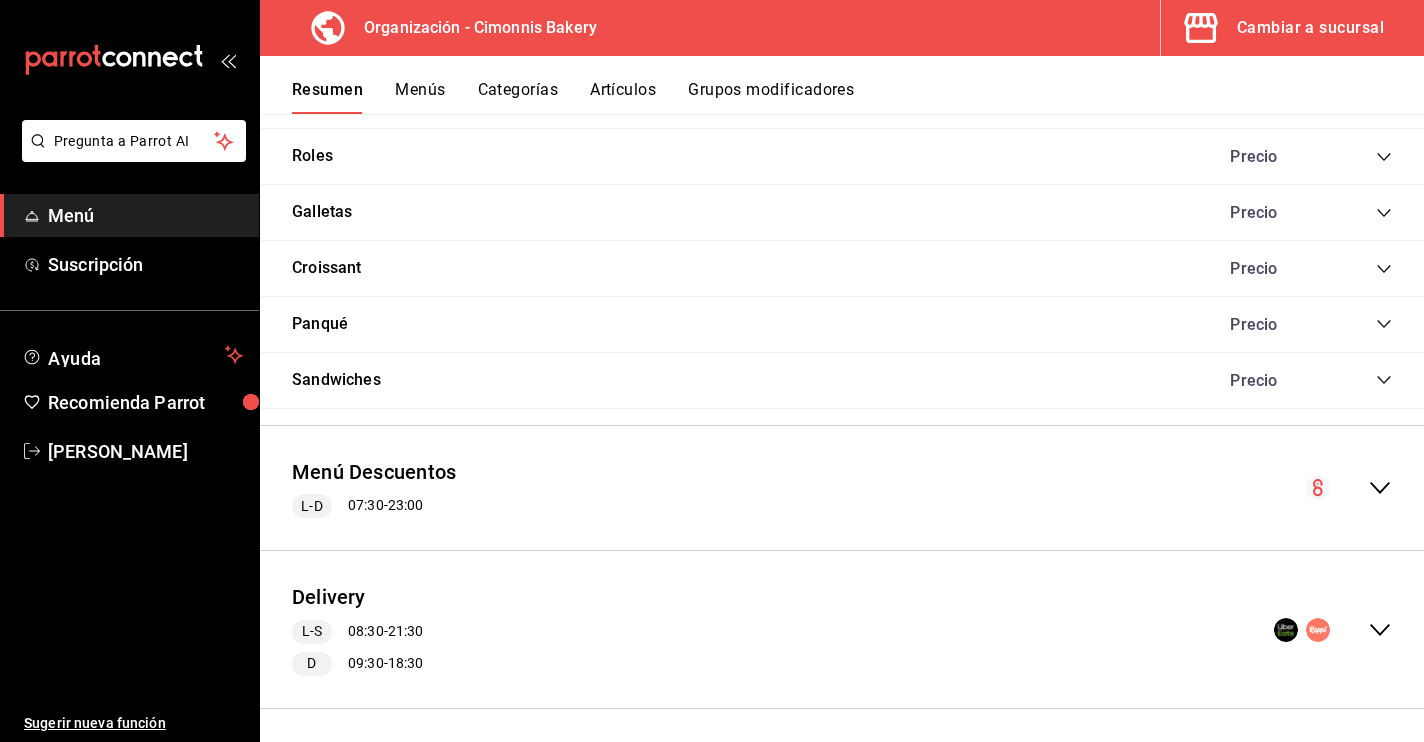 click 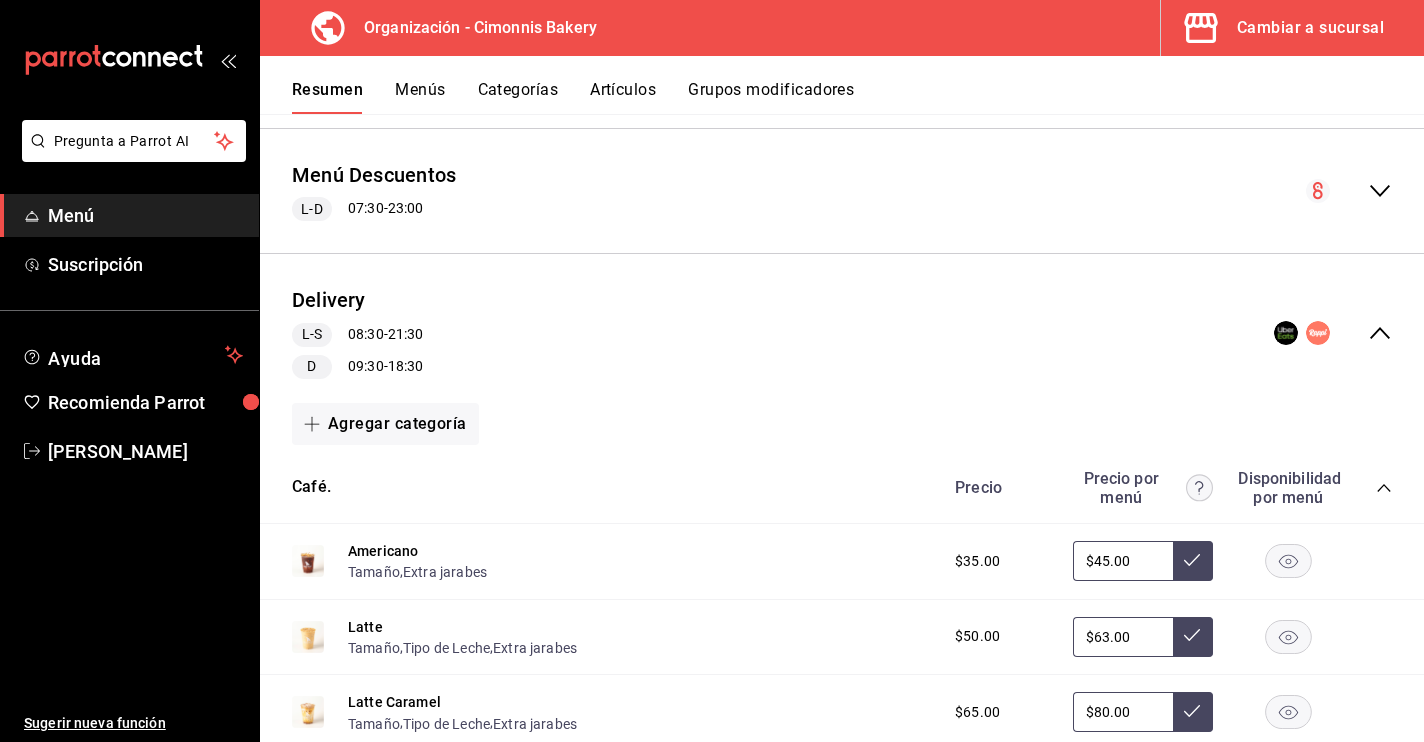 scroll, scrollTop: 763, scrollLeft: 0, axis: vertical 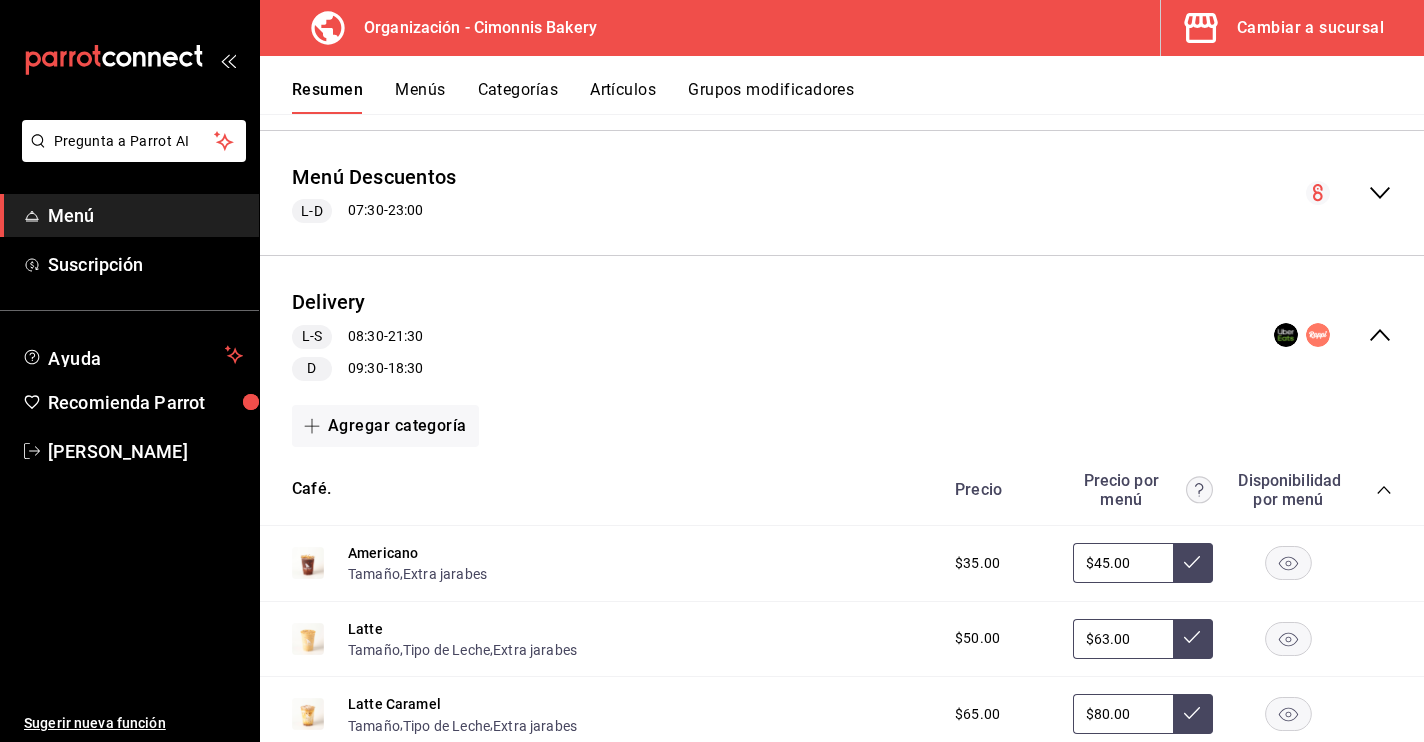 click 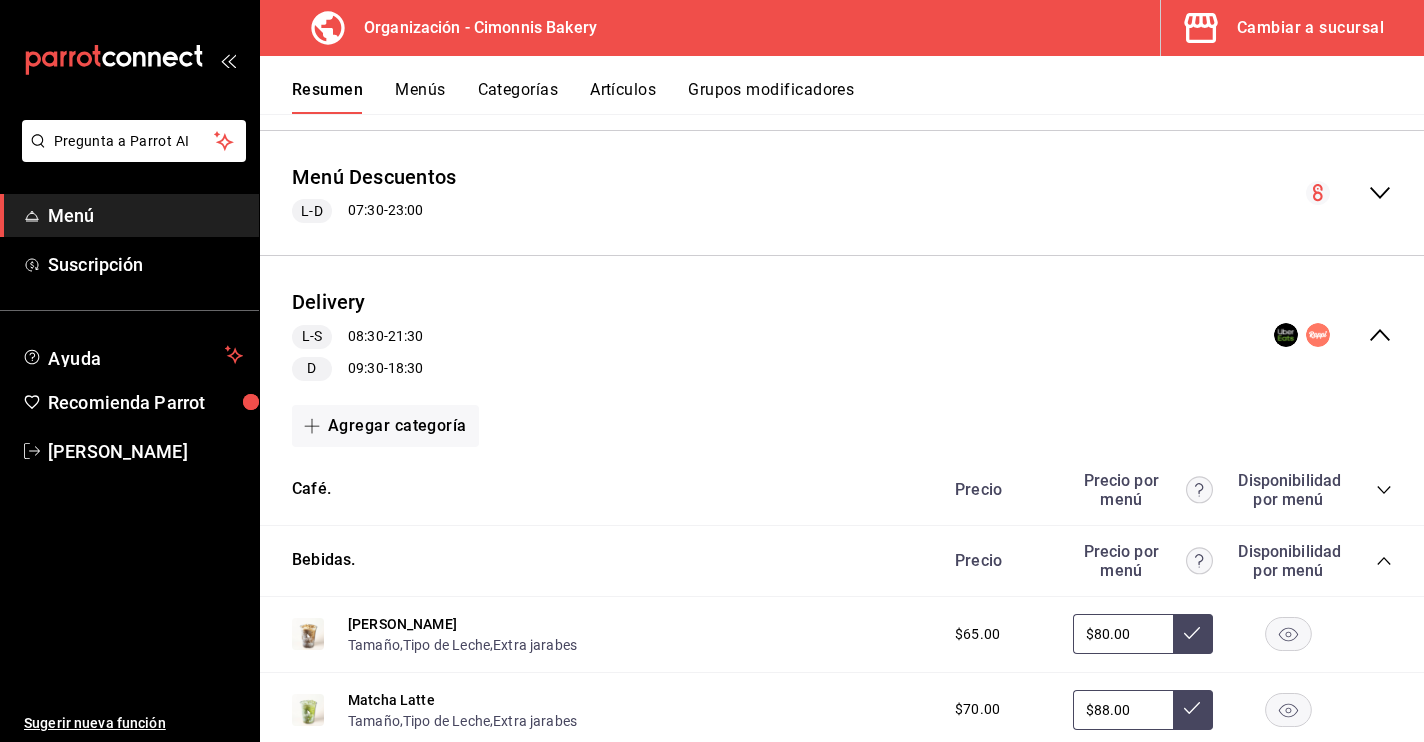 click 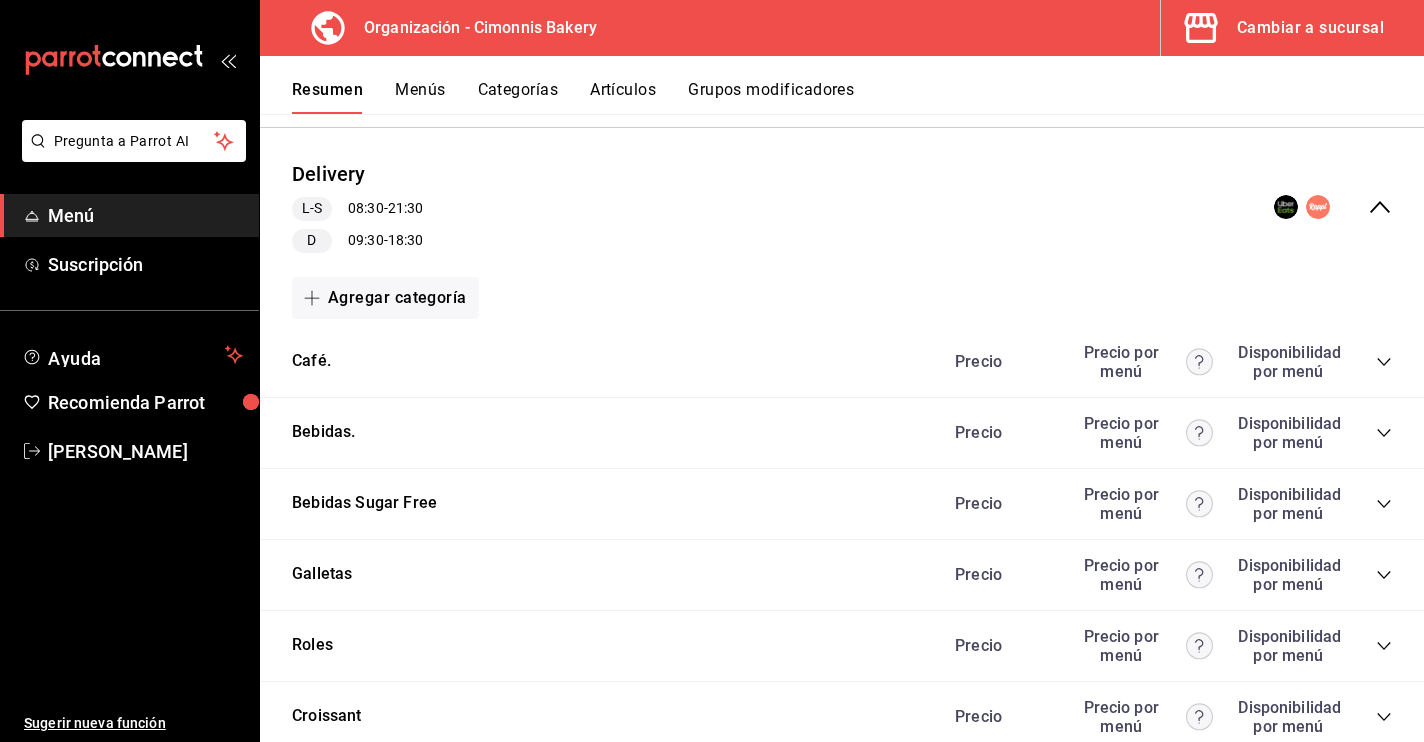 scroll, scrollTop: 893, scrollLeft: 0, axis: vertical 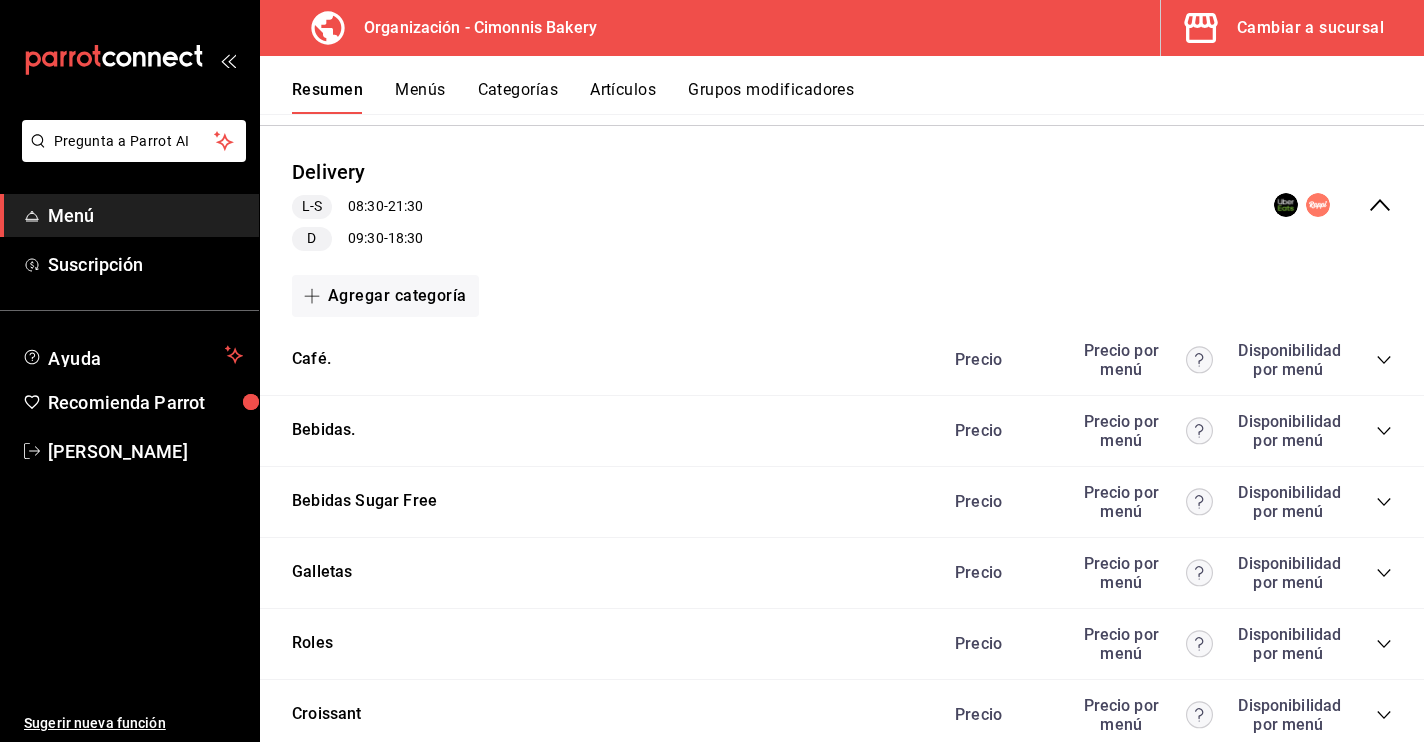 click 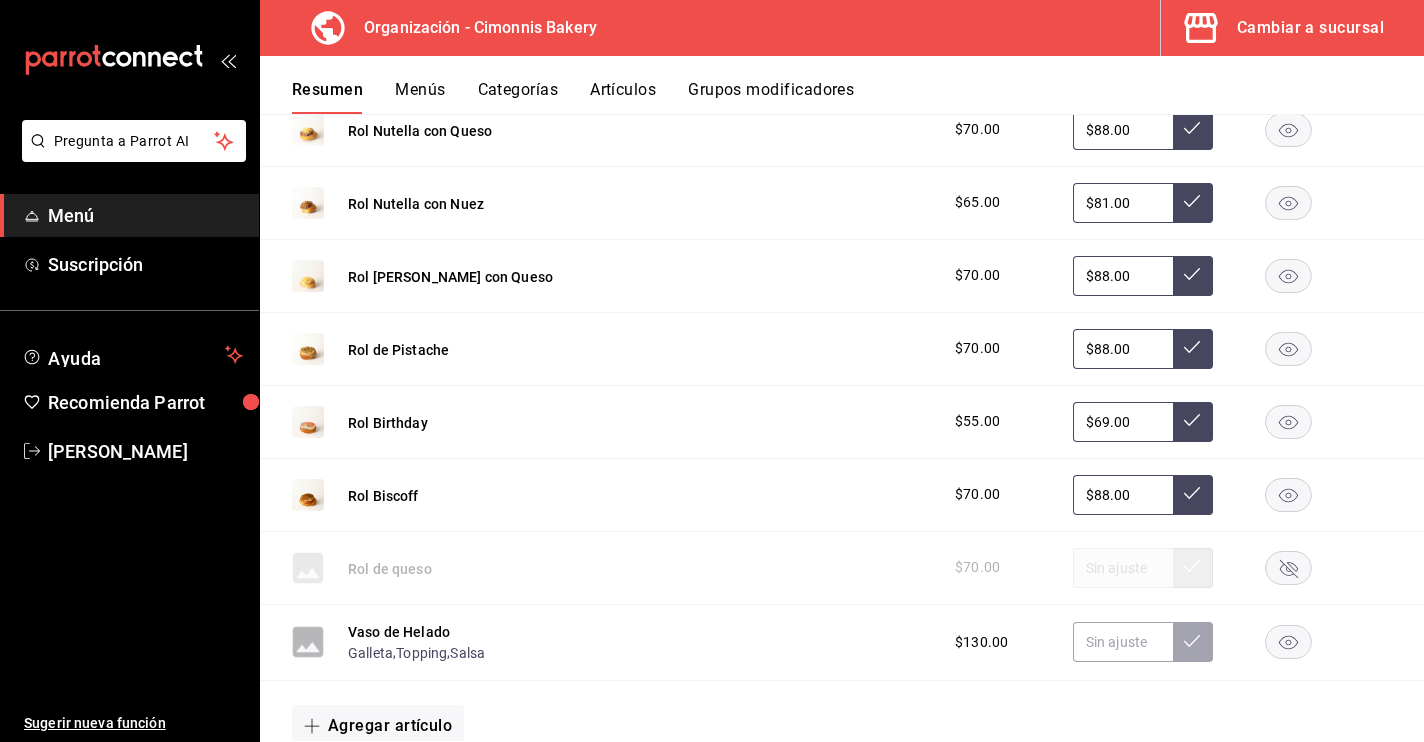 scroll, scrollTop: 1711, scrollLeft: 0, axis: vertical 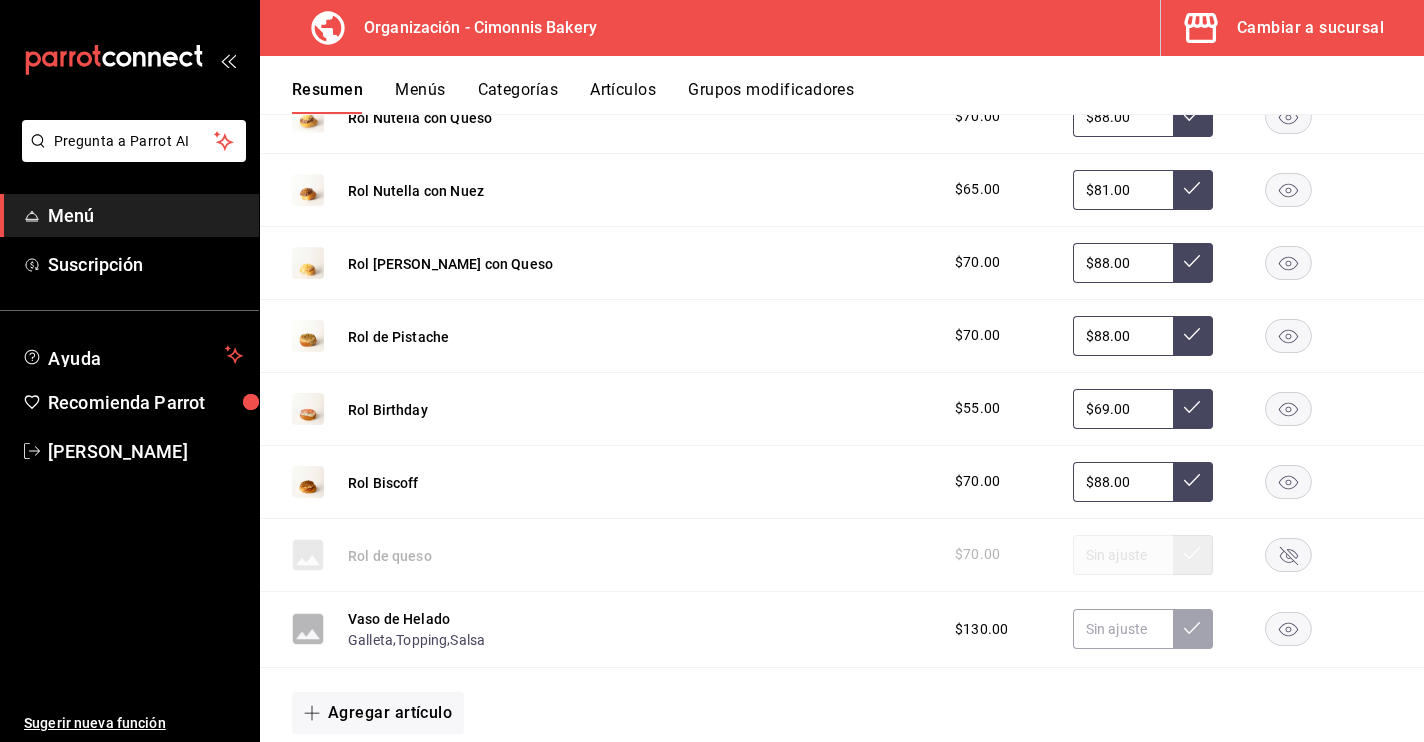 click 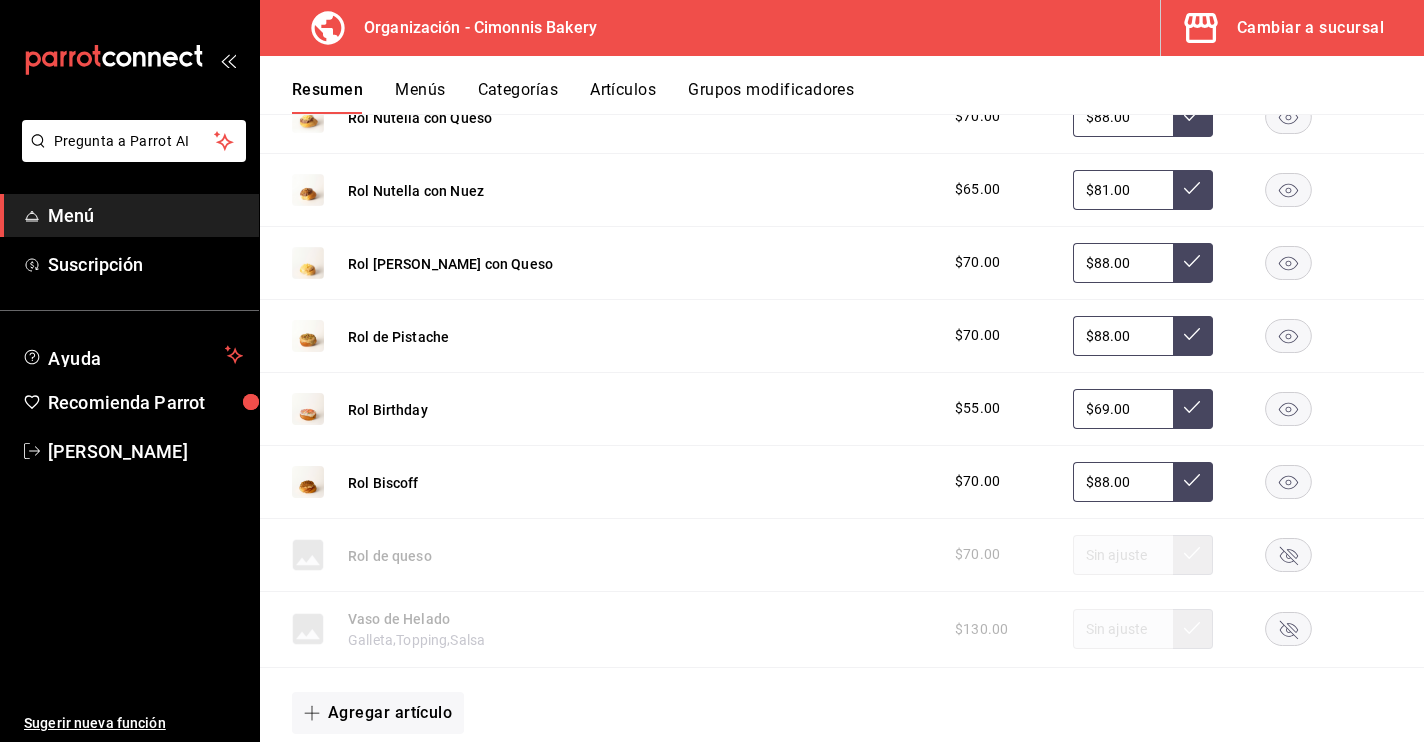 click on "Menús" at bounding box center [420, 97] 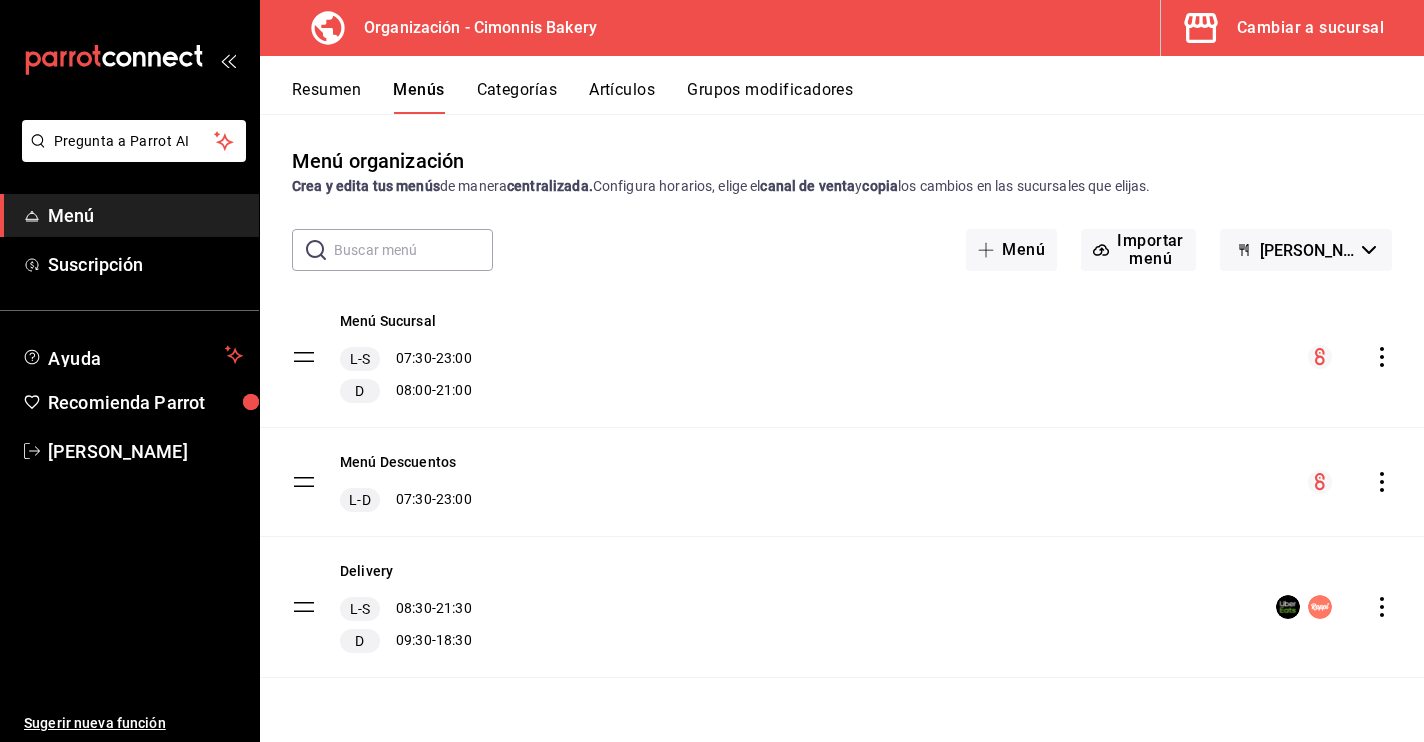 click 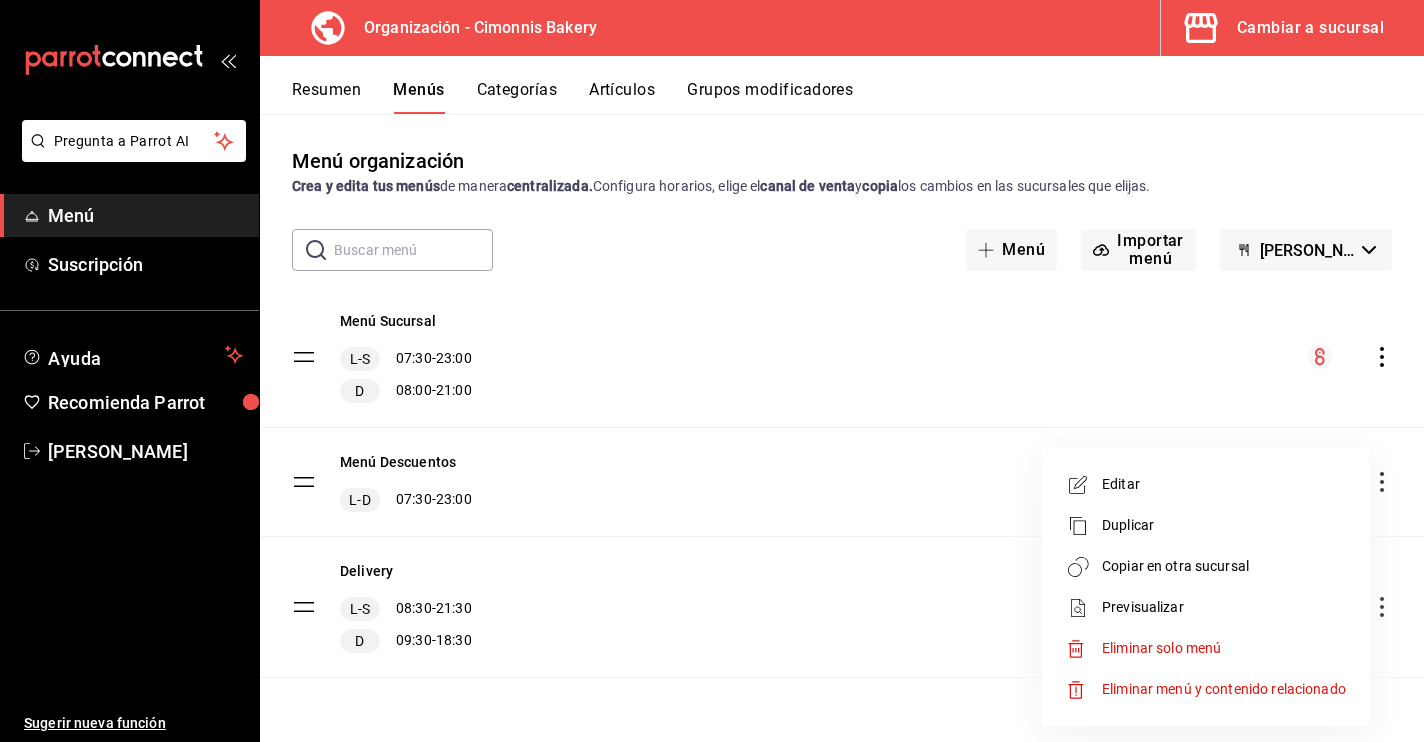 click on "Copiar en otra sucursal" at bounding box center [1206, 566] 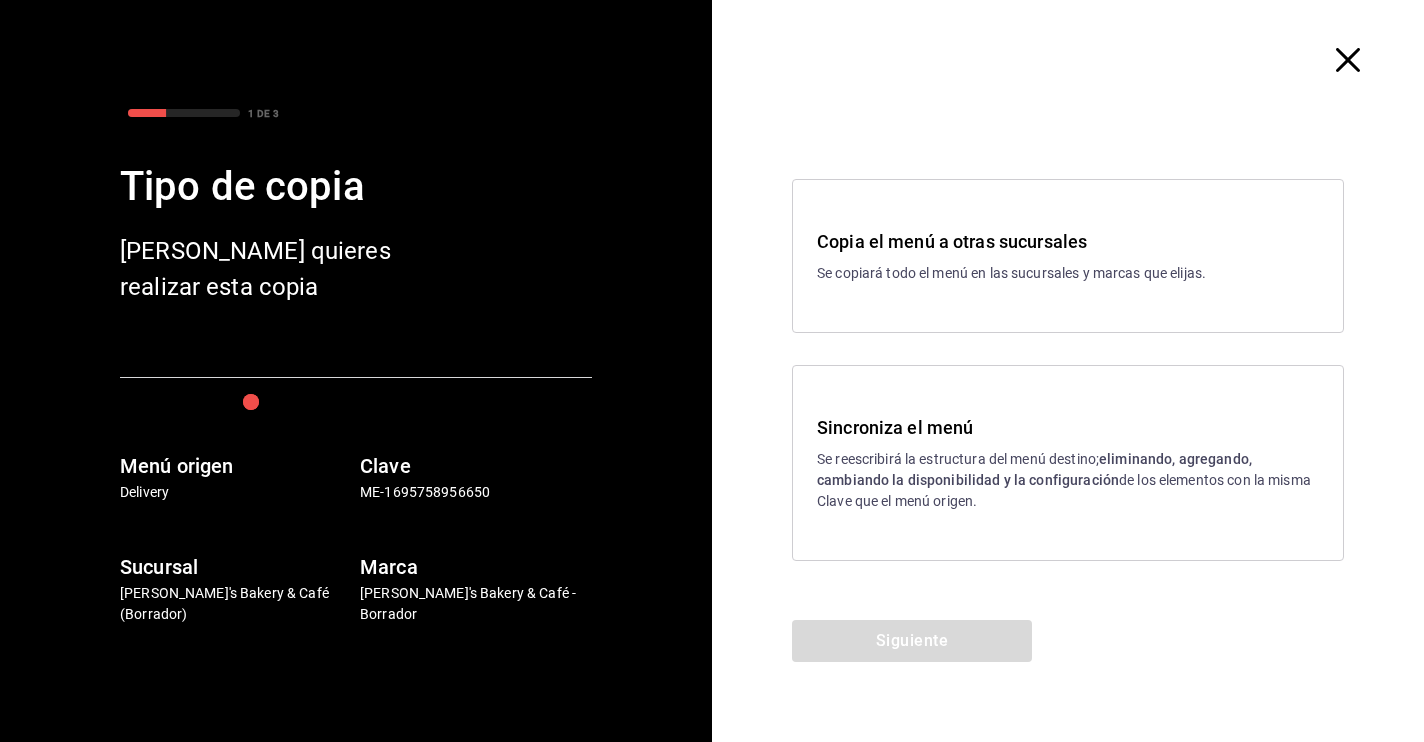 click on "Se reescribirá la estructura del menú destino;  eliminando, agregando, cambiando la disponibilidad y la configuración  de los elementos con la misma Clave que el menú origen." at bounding box center [1068, 480] 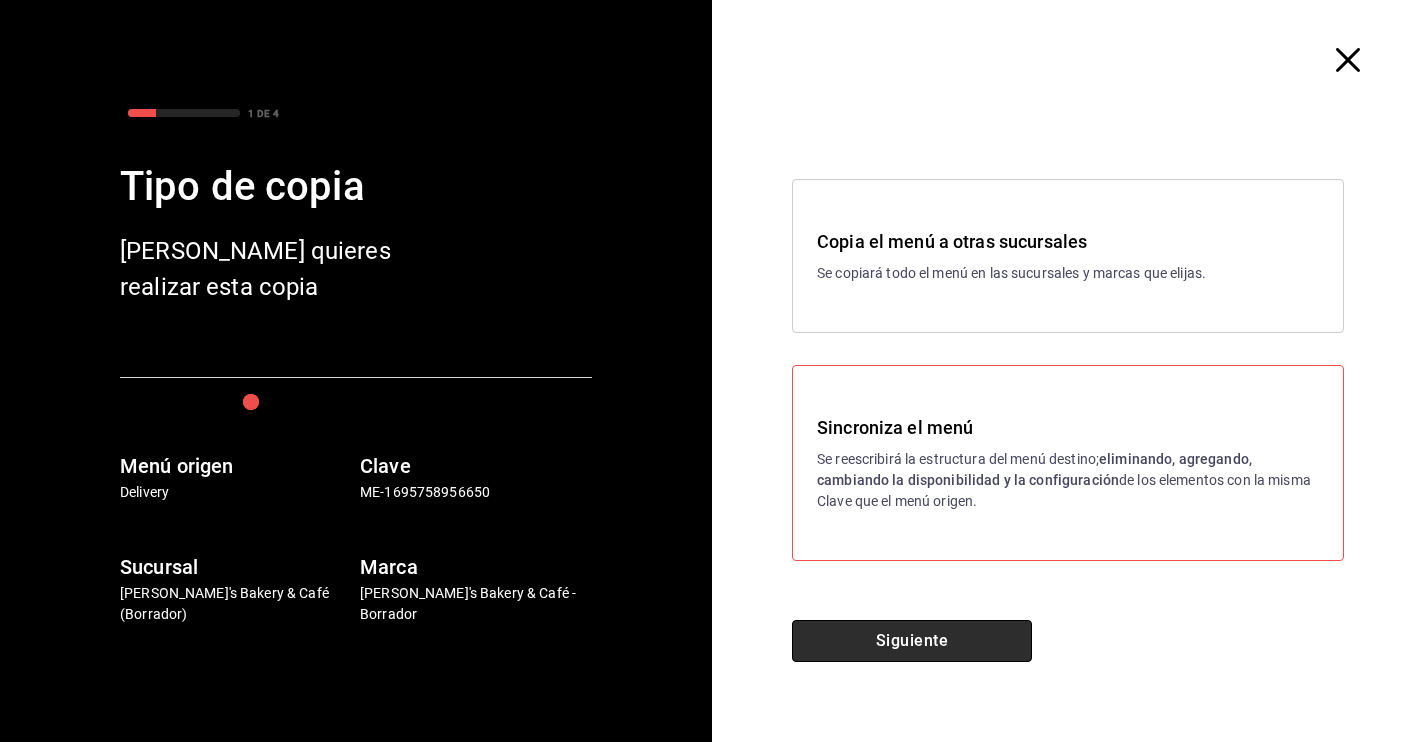 click on "Siguiente" at bounding box center [912, 641] 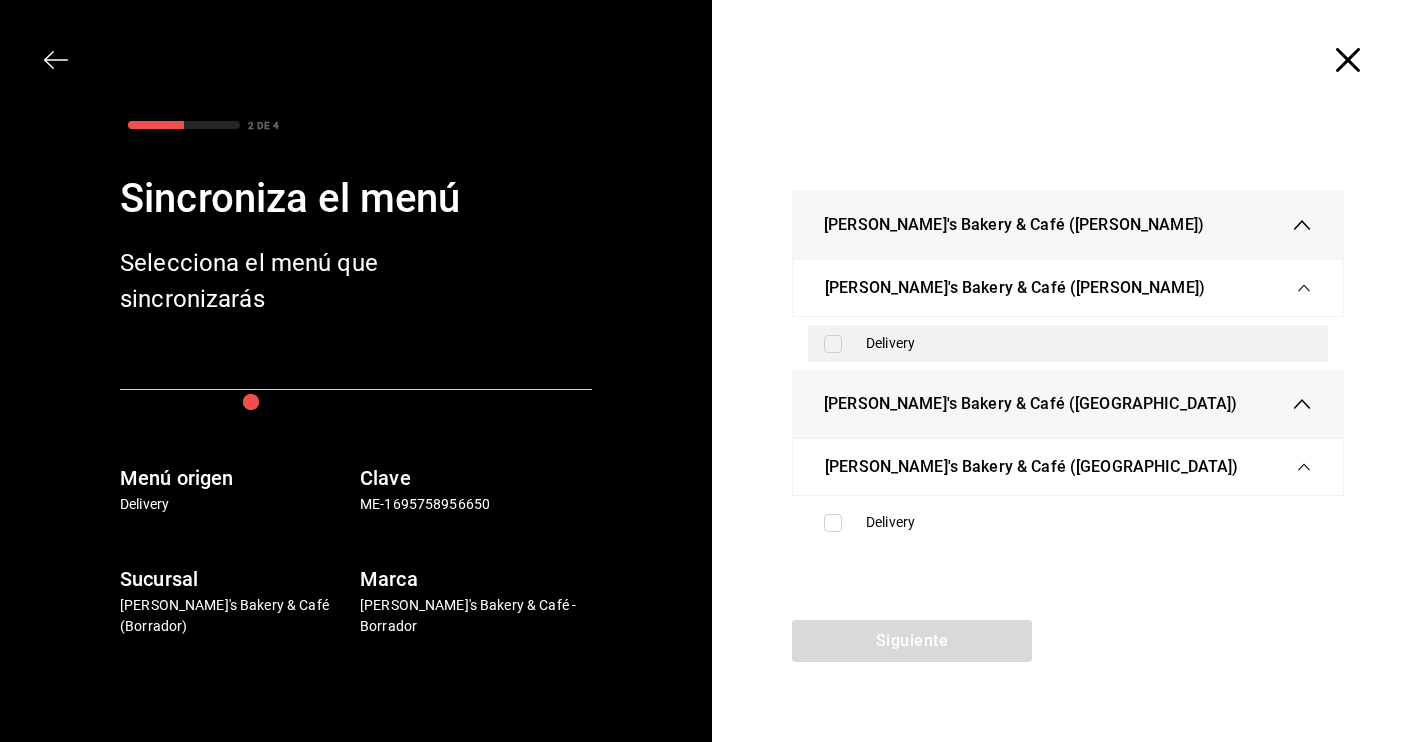 click at bounding box center (833, 344) 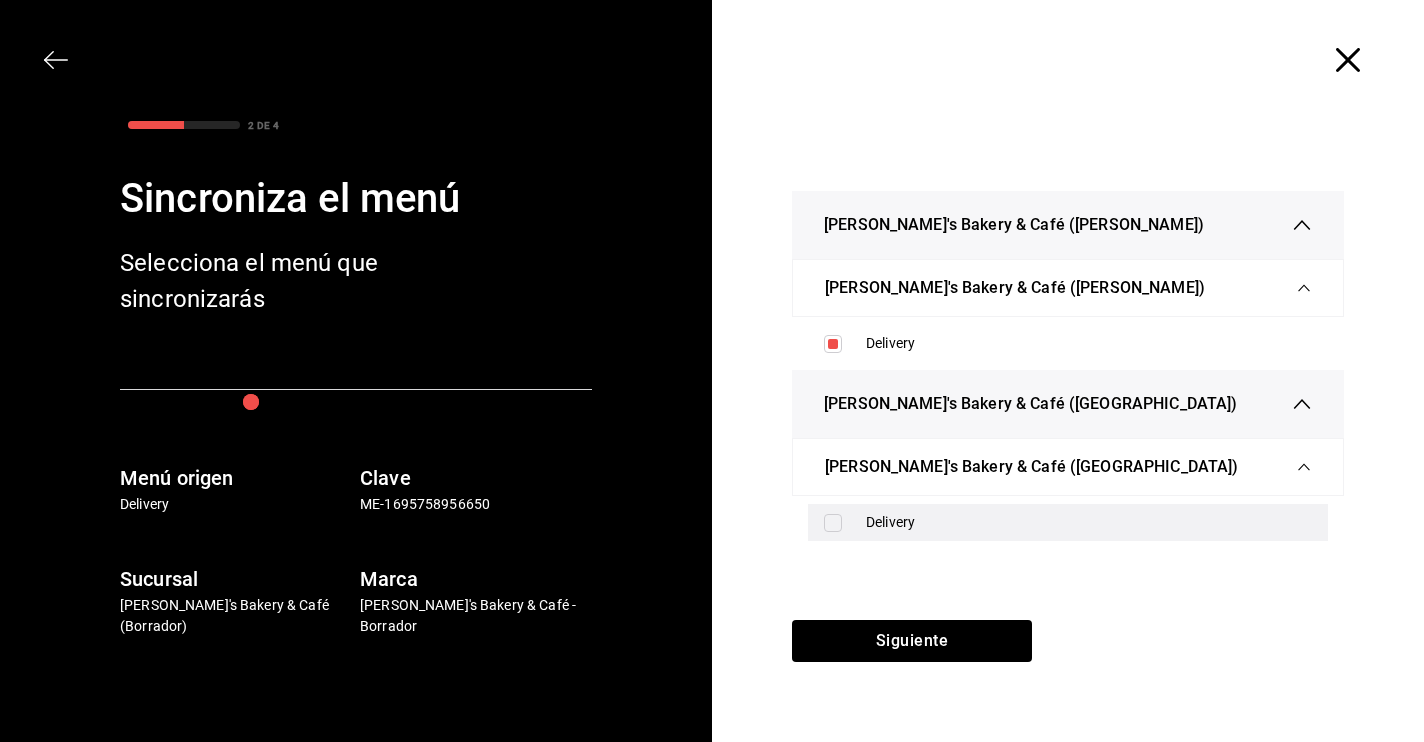 click at bounding box center [833, 523] 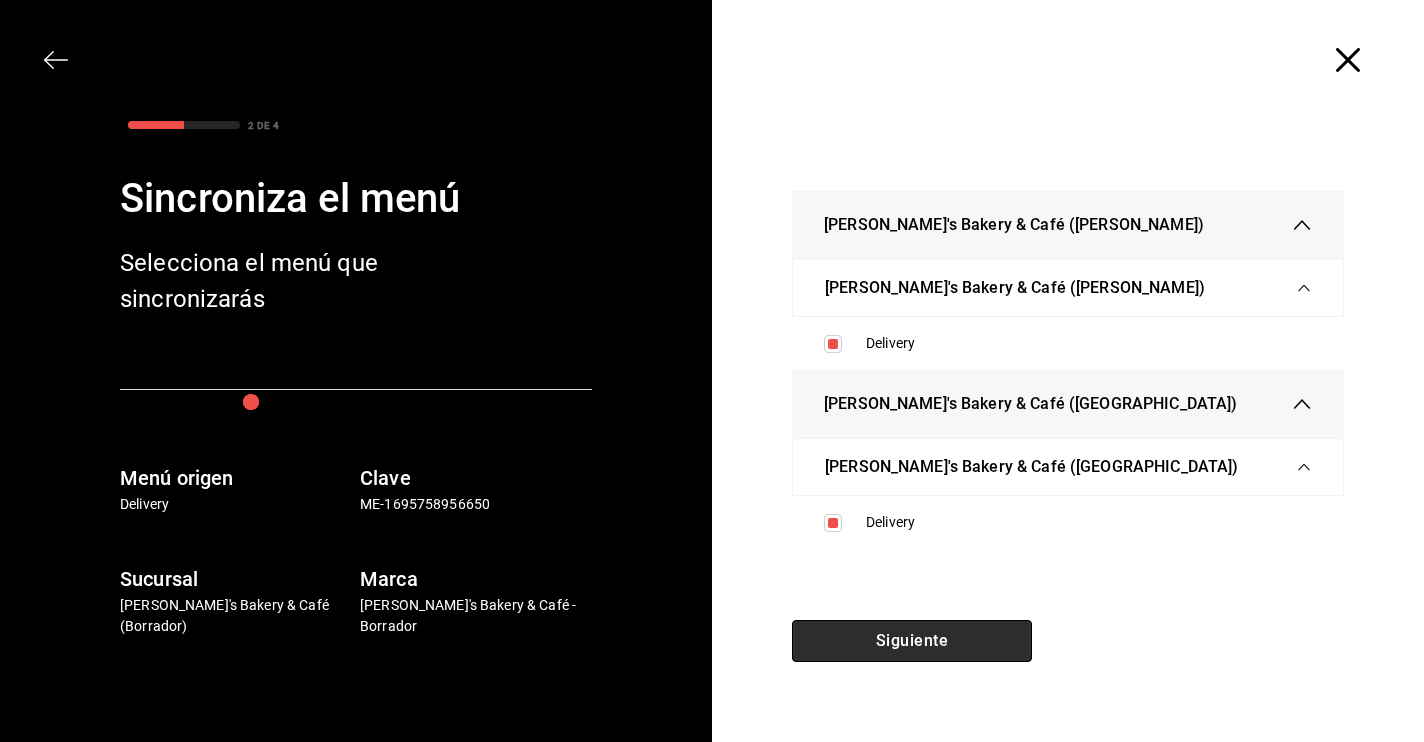 click on "Siguiente" at bounding box center [912, 641] 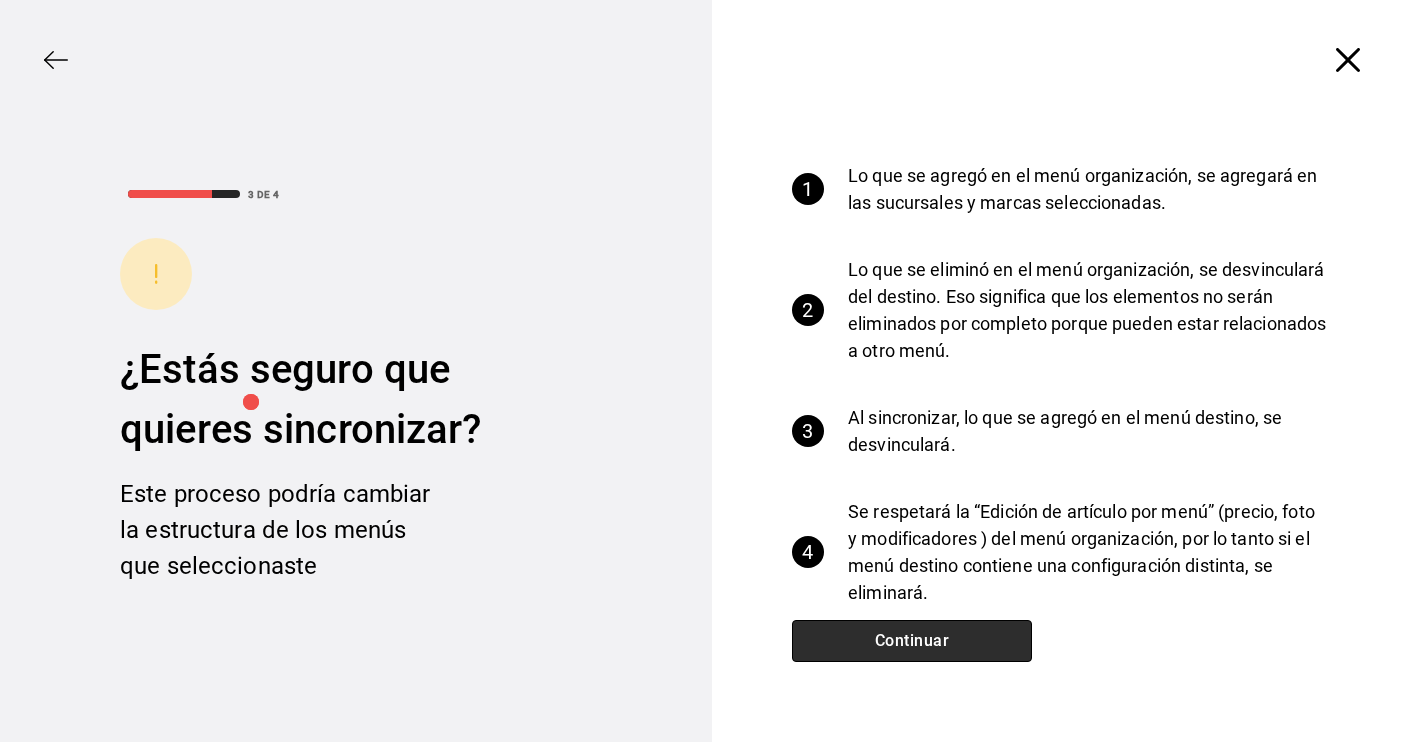 click on "Continuar" at bounding box center (912, 641) 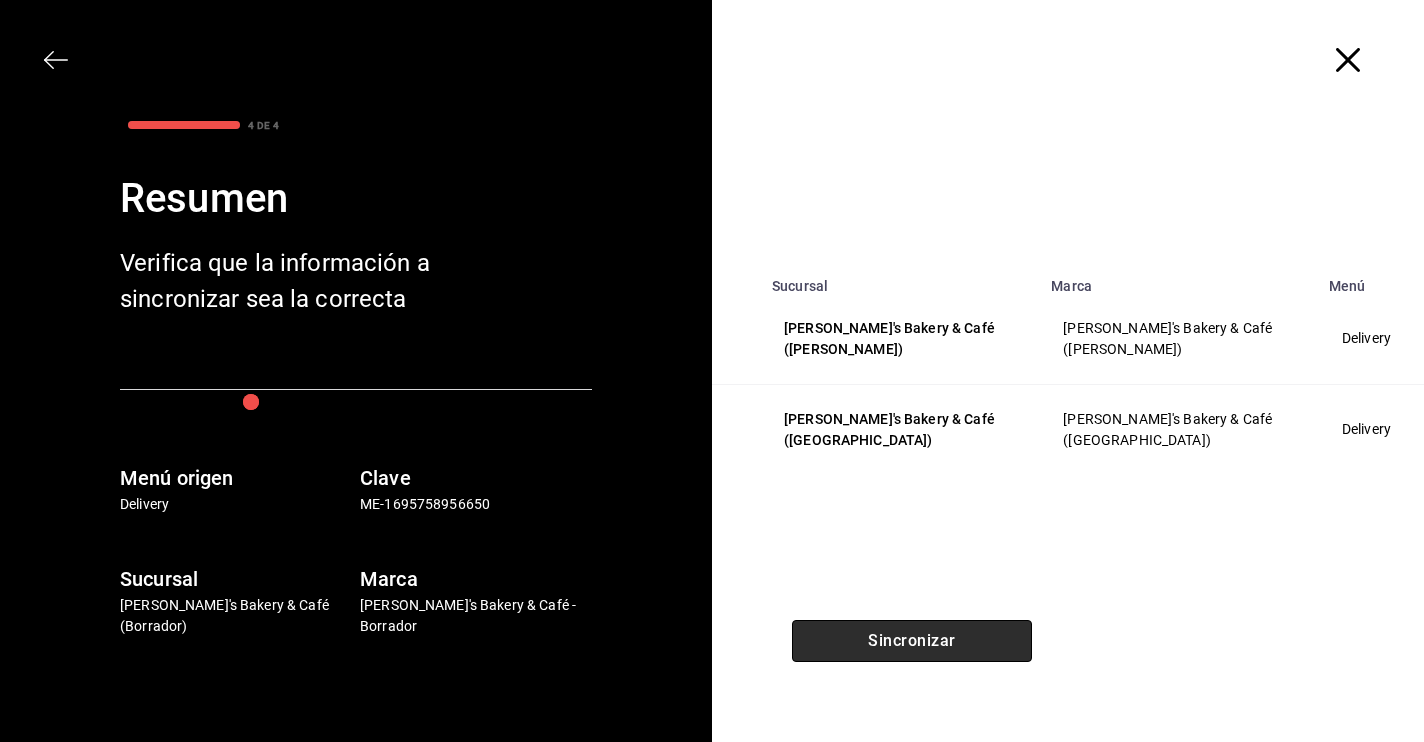 click on "Sincronizar" at bounding box center (912, 641) 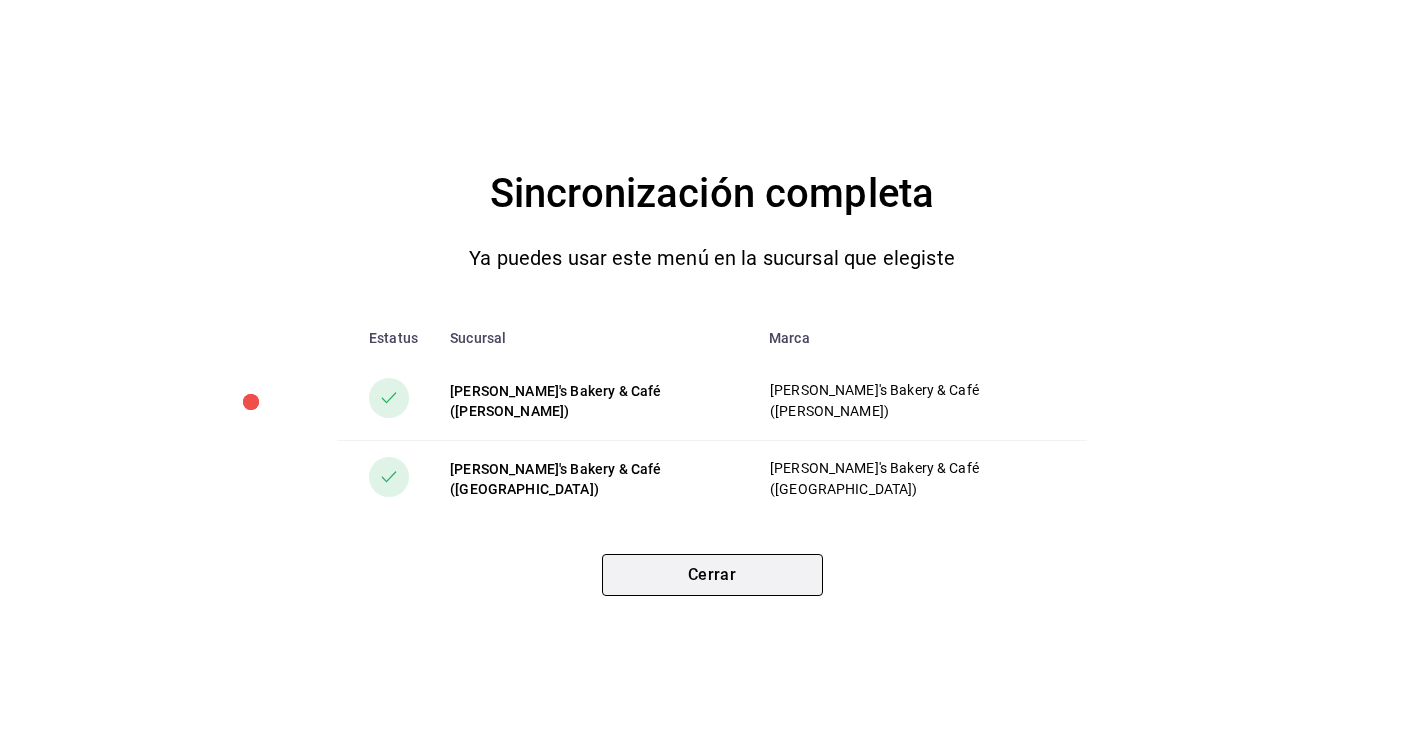 click on "Cerrar" at bounding box center [712, 575] 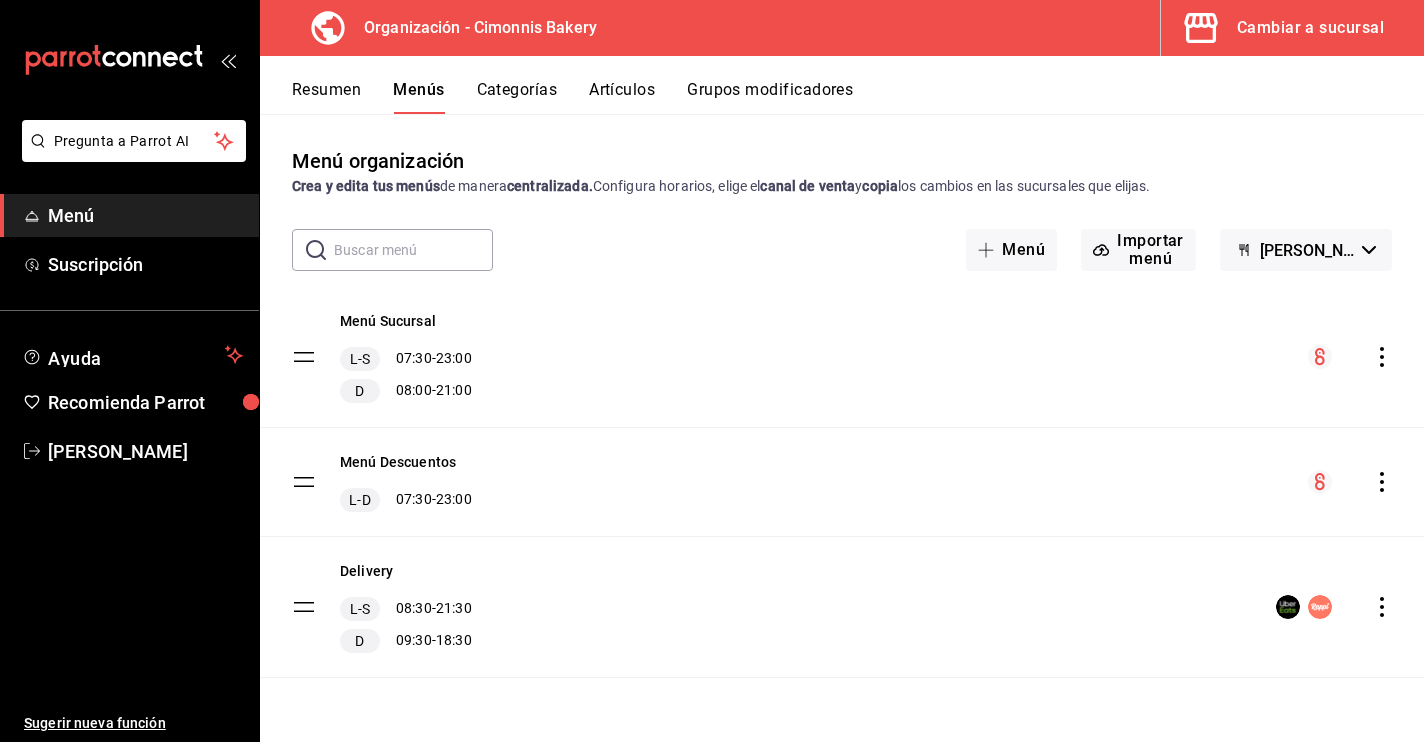 click on "Cambiar a sucursal" at bounding box center (1310, 28) 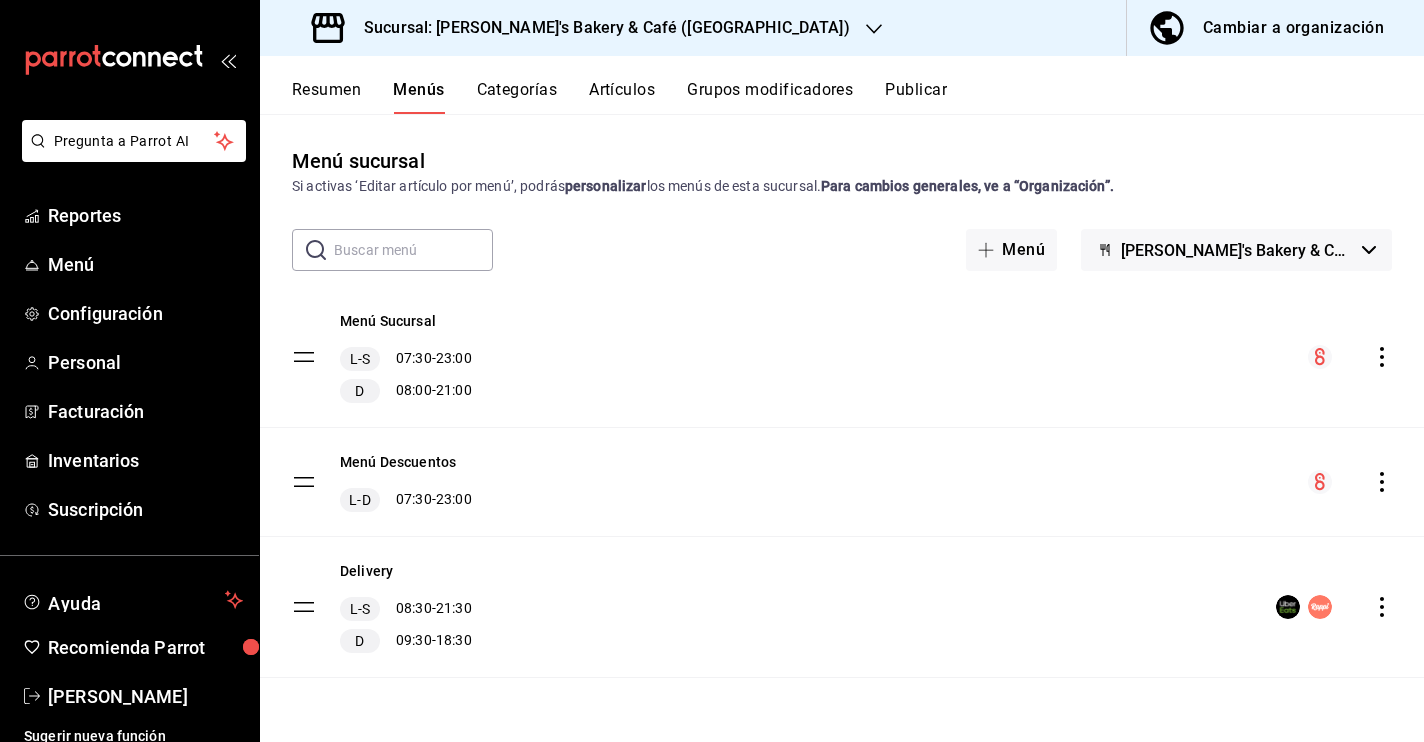 click on "Publicar" at bounding box center (916, 97) 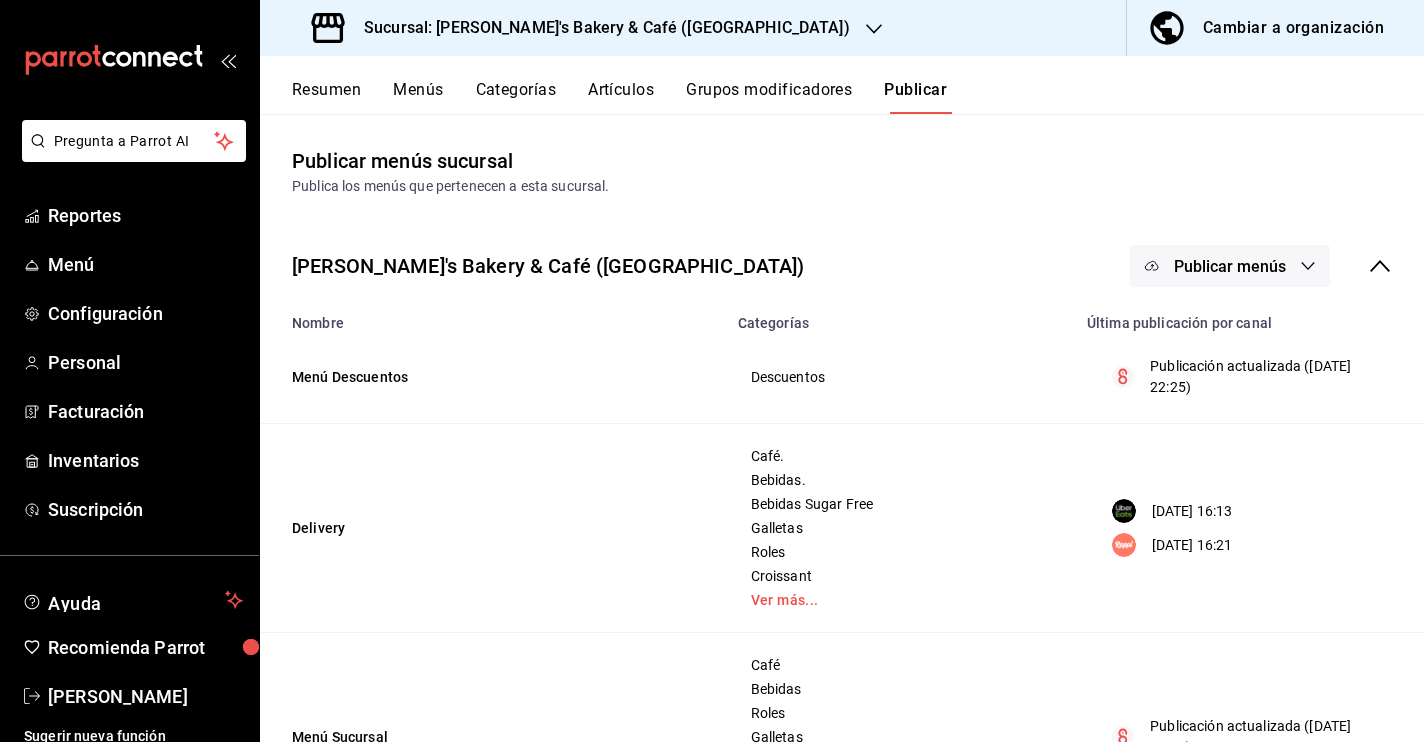 click 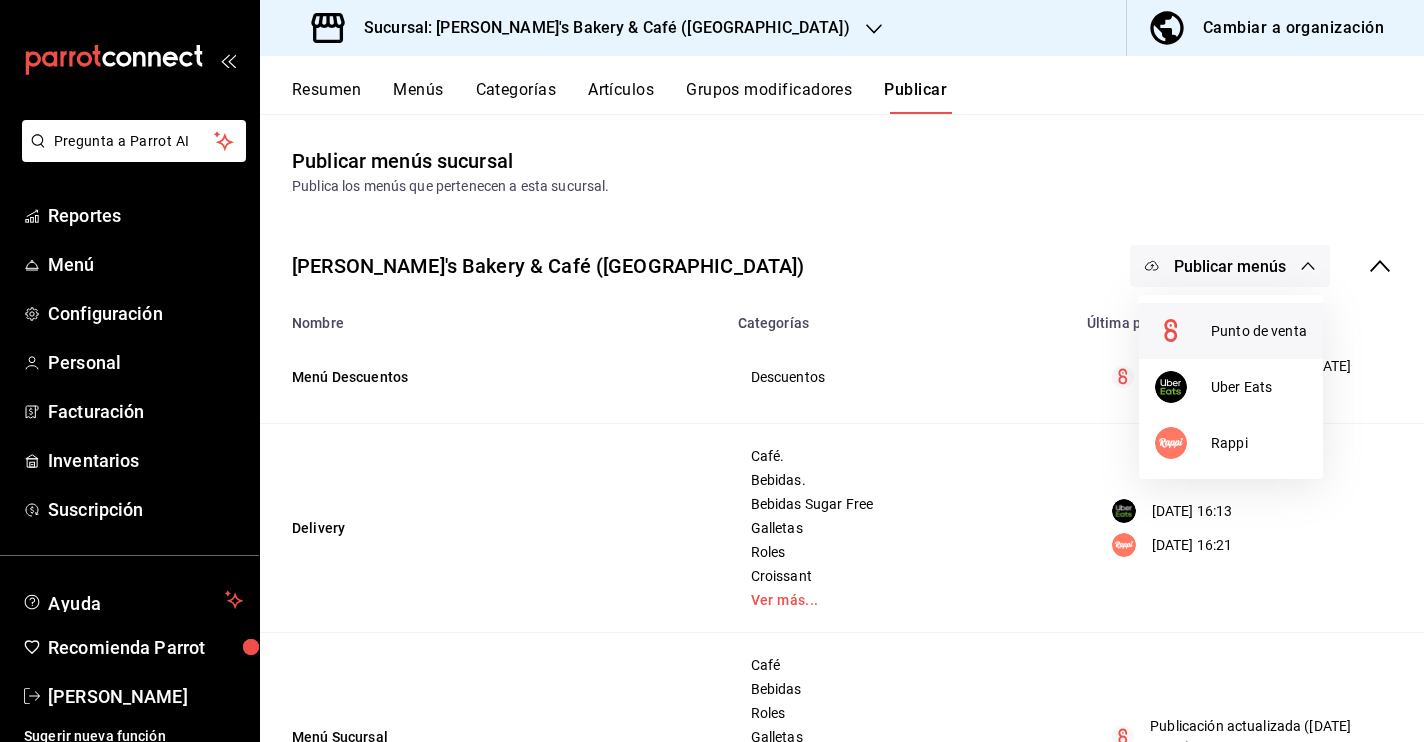 click on "Punto de venta" at bounding box center (1259, 331) 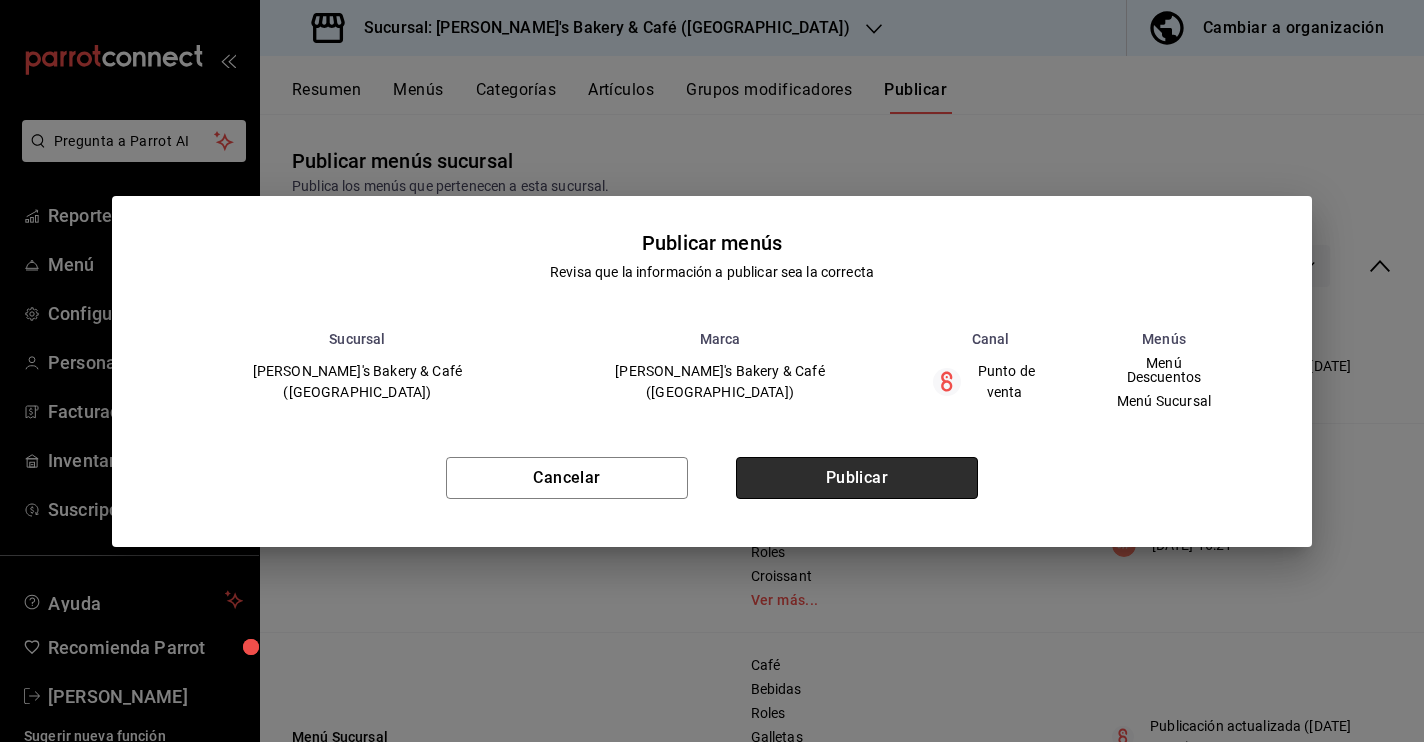 click on "Publicar" at bounding box center (857, 478) 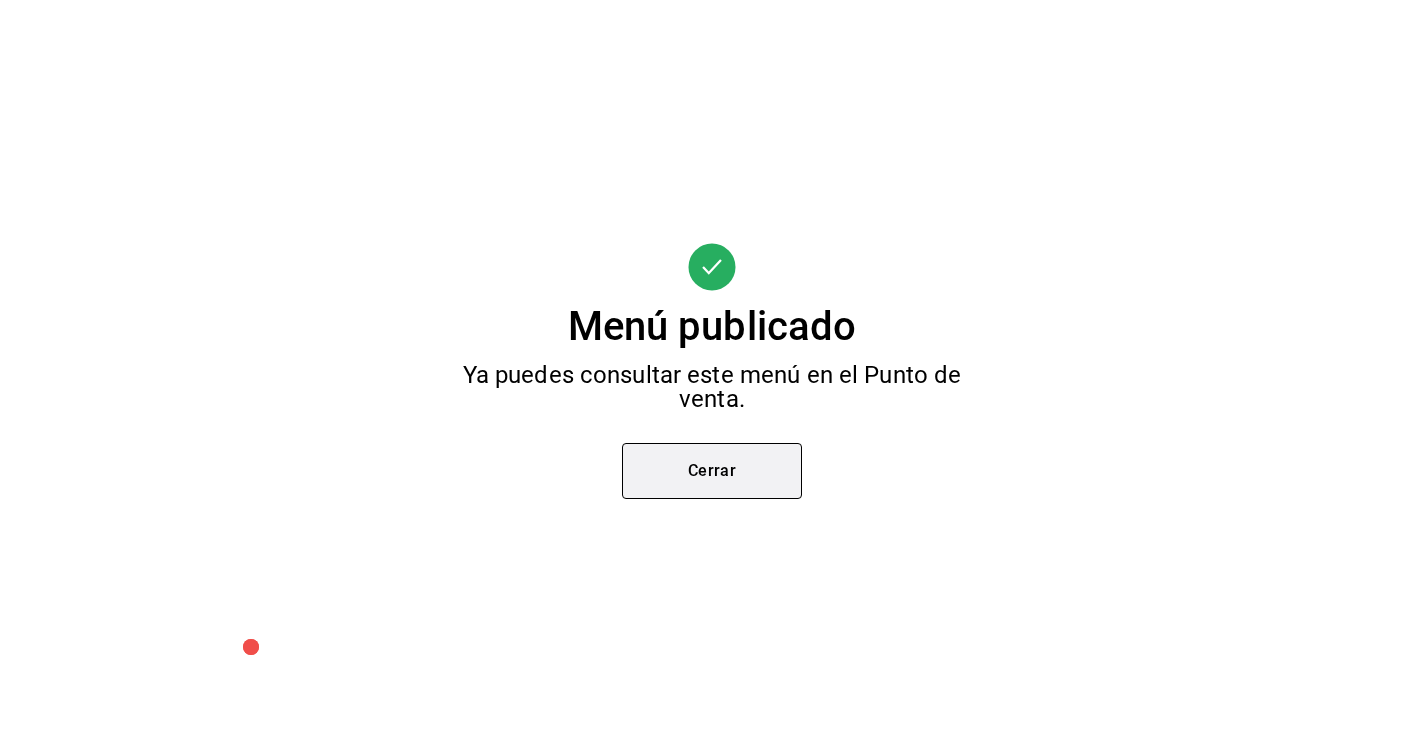 click on "Cerrar" at bounding box center [712, 471] 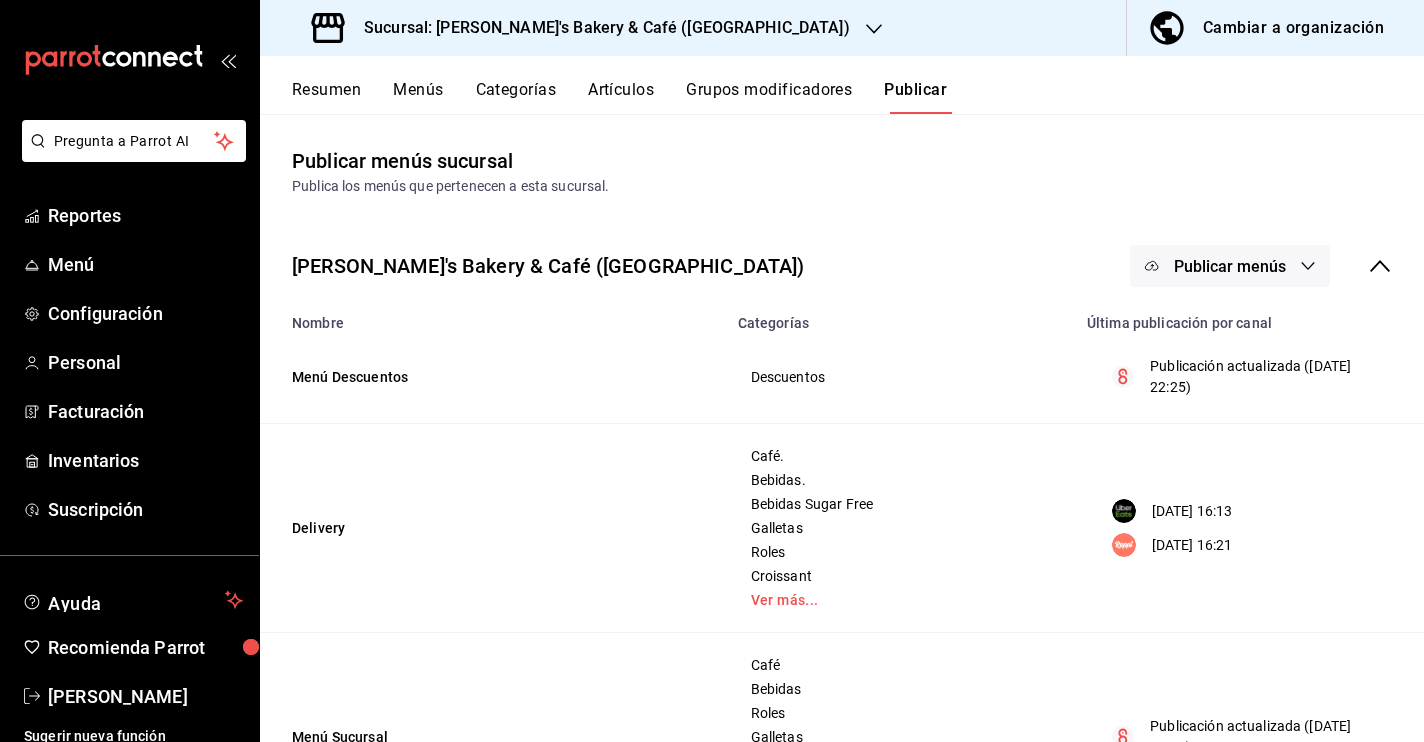 click on "Publicar menús" at bounding box center [1230, 266] 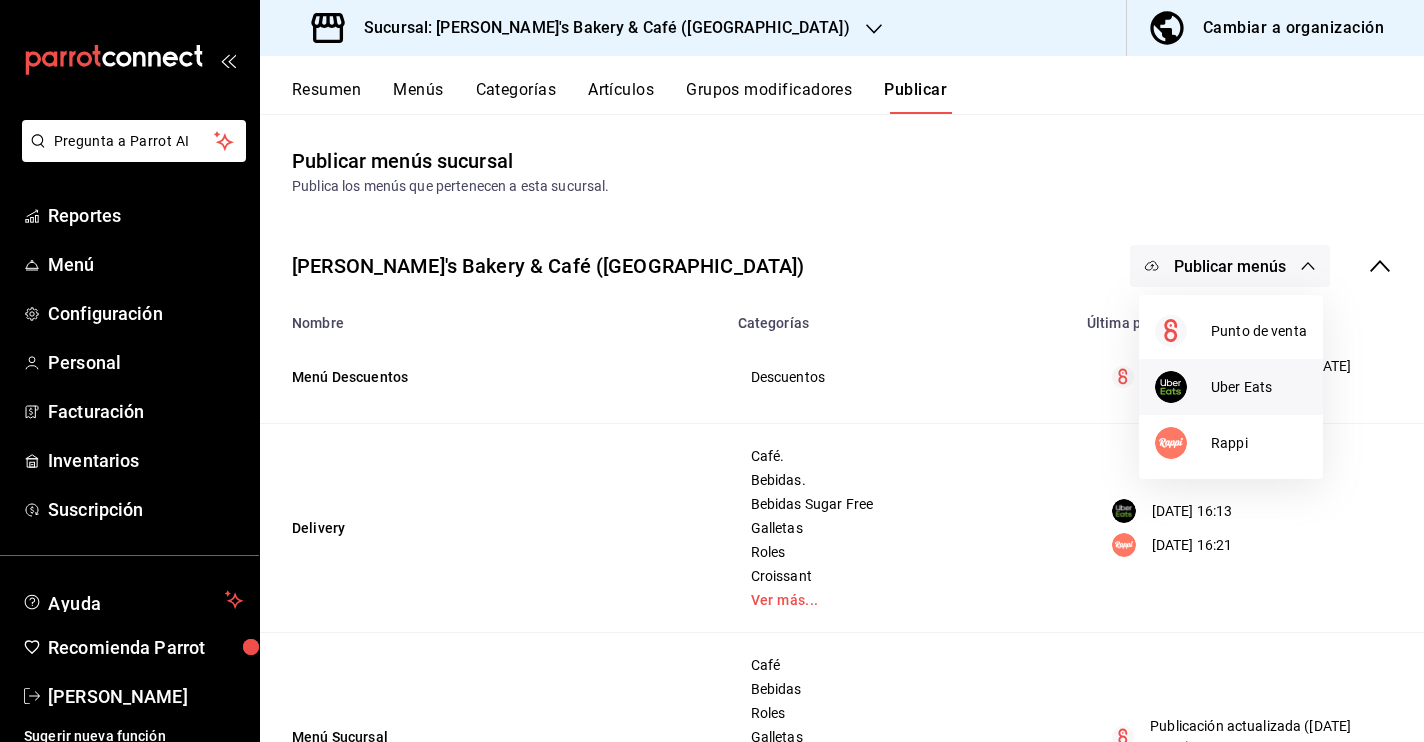 click on "Uber Eats" at bounding box center (1259, 387) 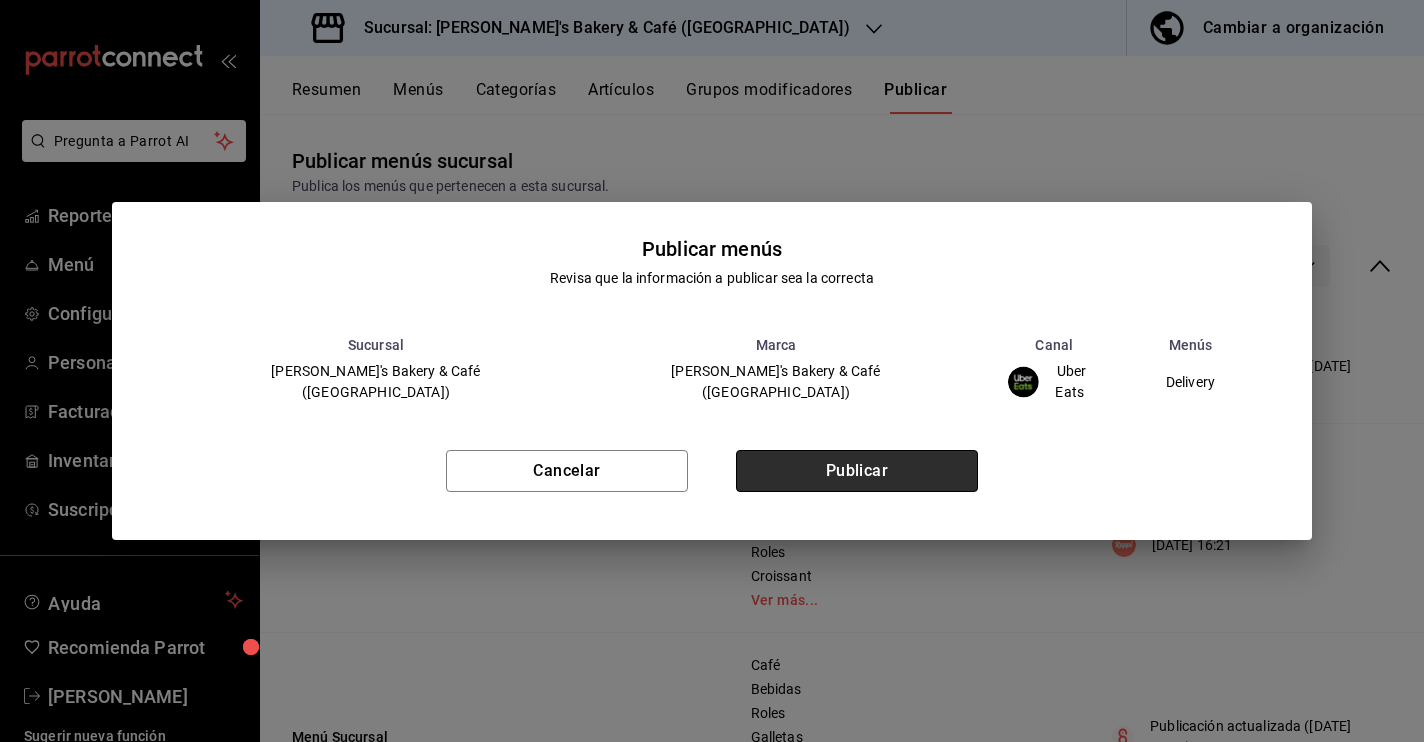 click on "Publicar" at bounding box center (857, 471) 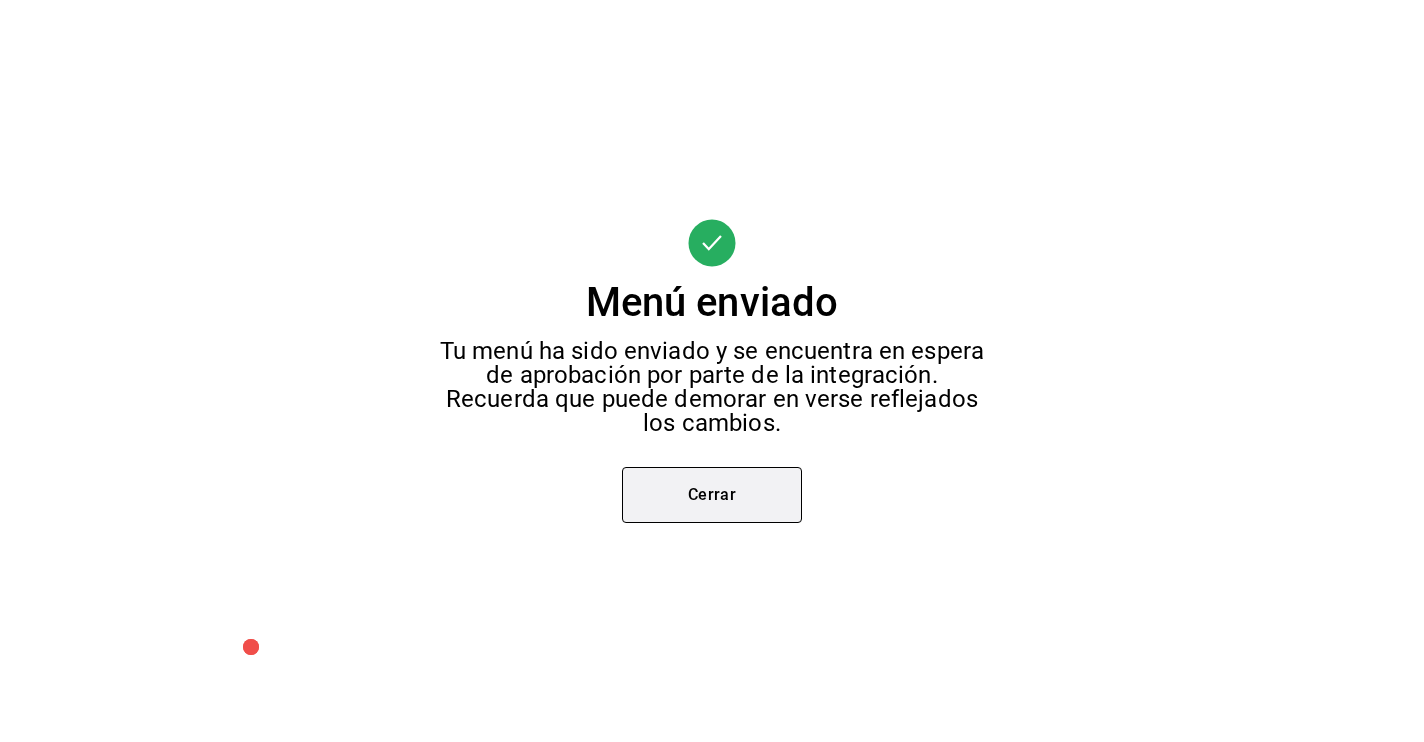 click on "Cerrar" at bounding box center [712, 495] 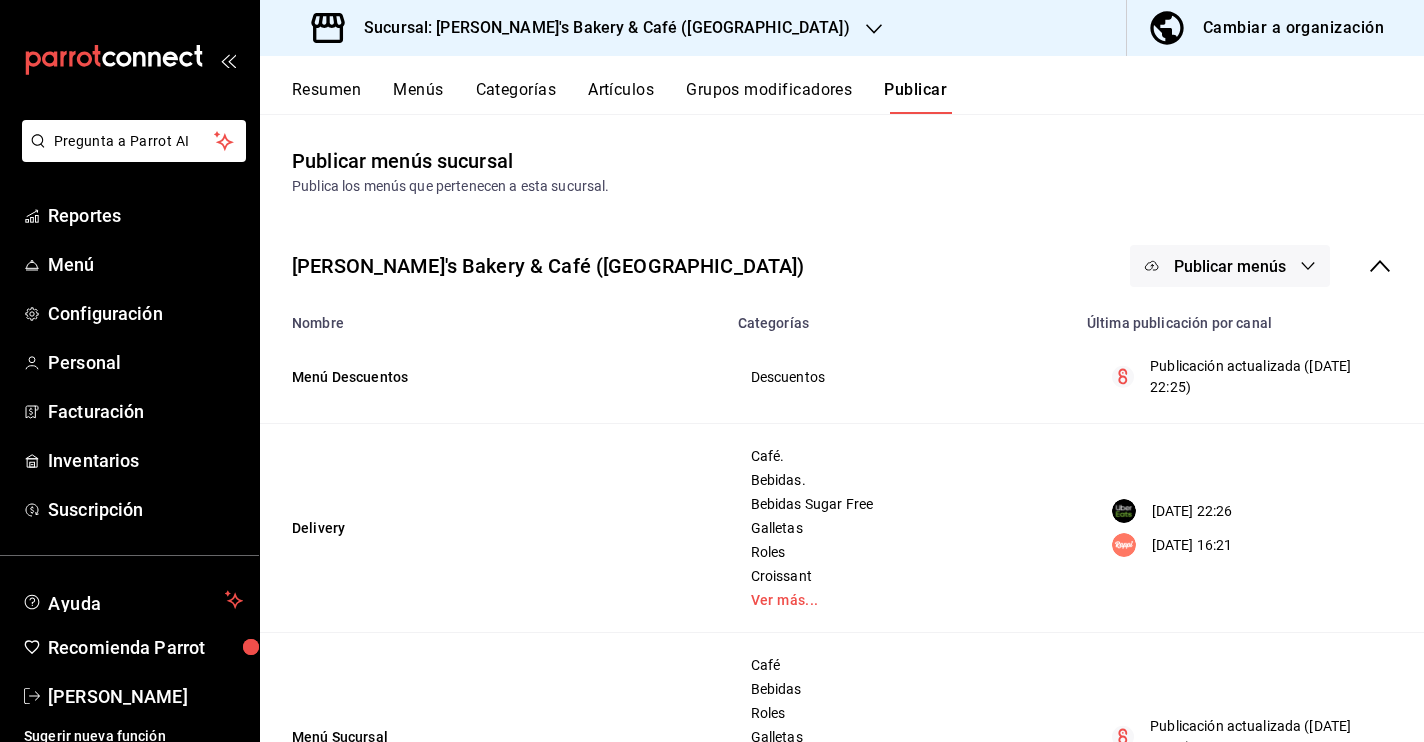 click 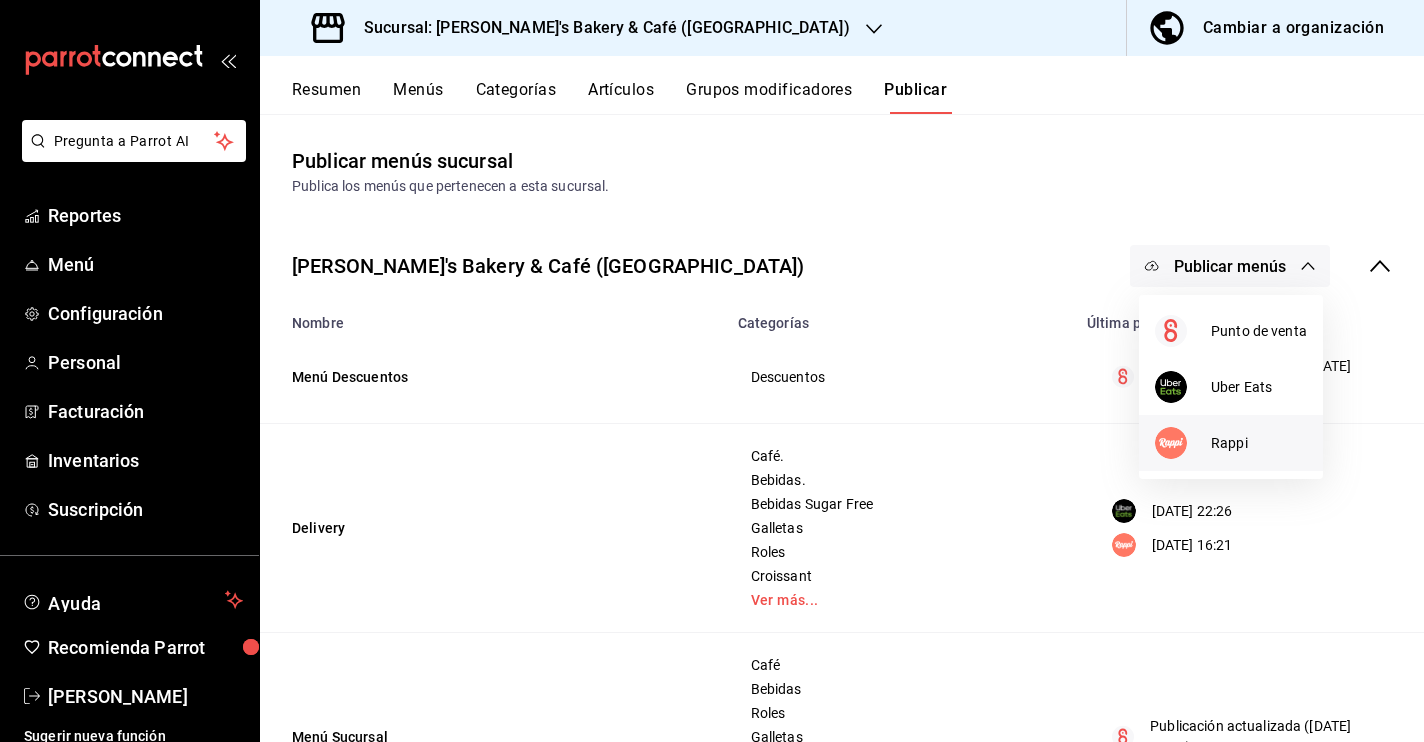 click on "Rappi" at bounding box center (1259, 443) 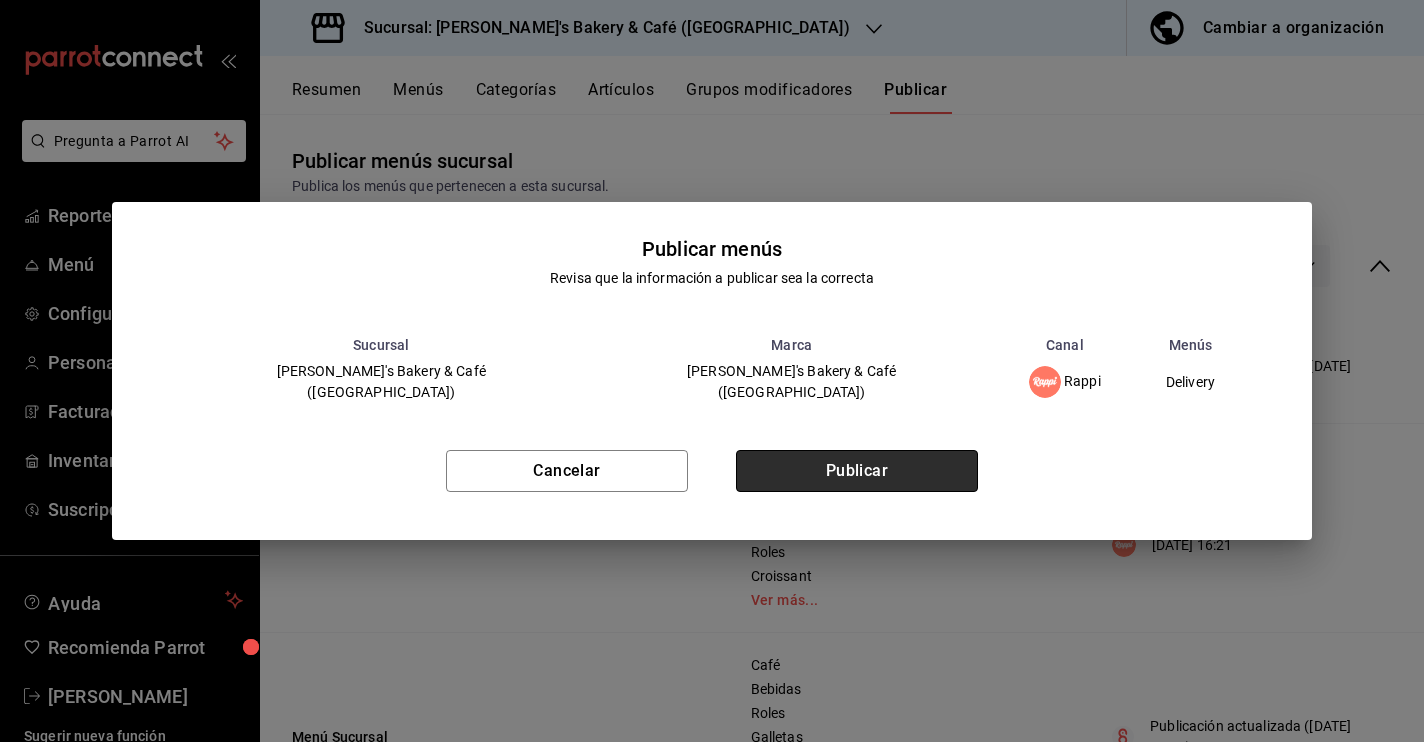 click on "Publicar" at bounding box center (857, 471) 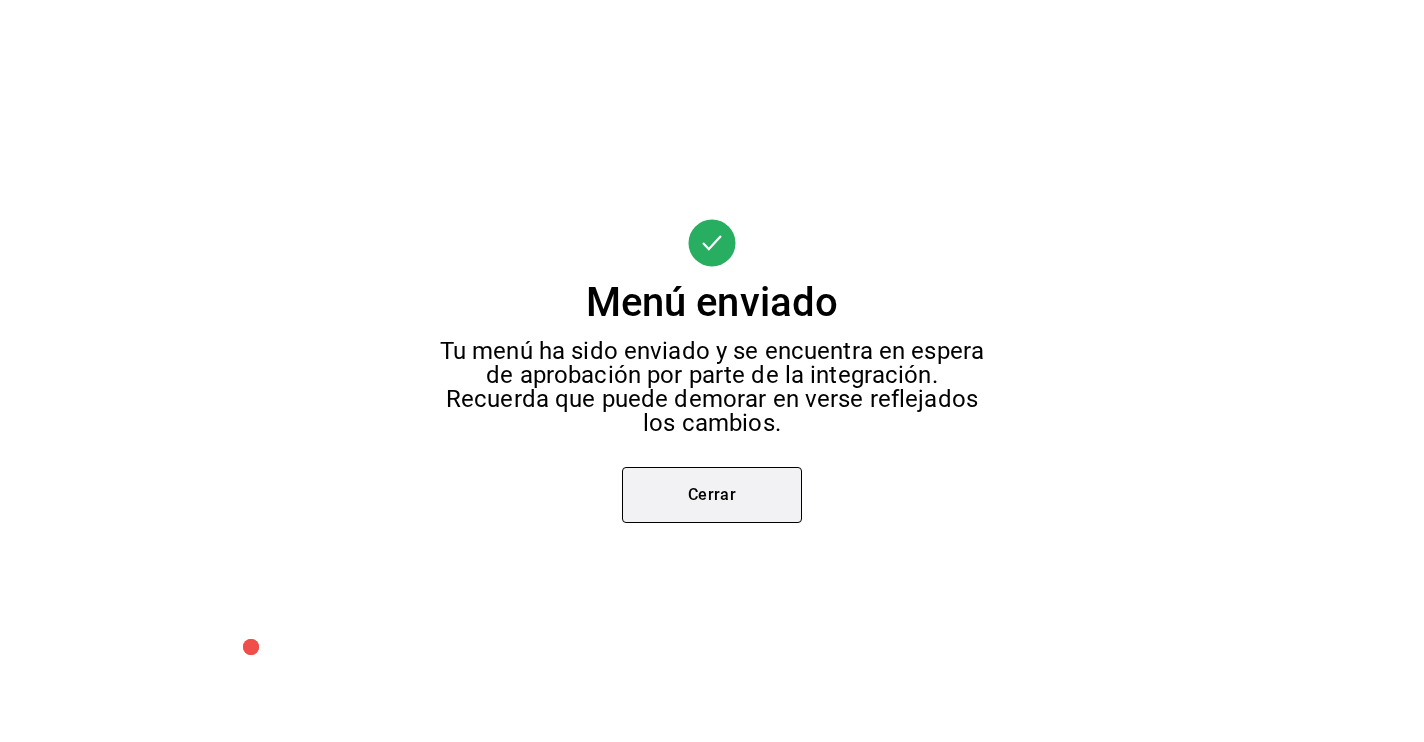 click on "Cerrar" at bounding box center [712, 495] 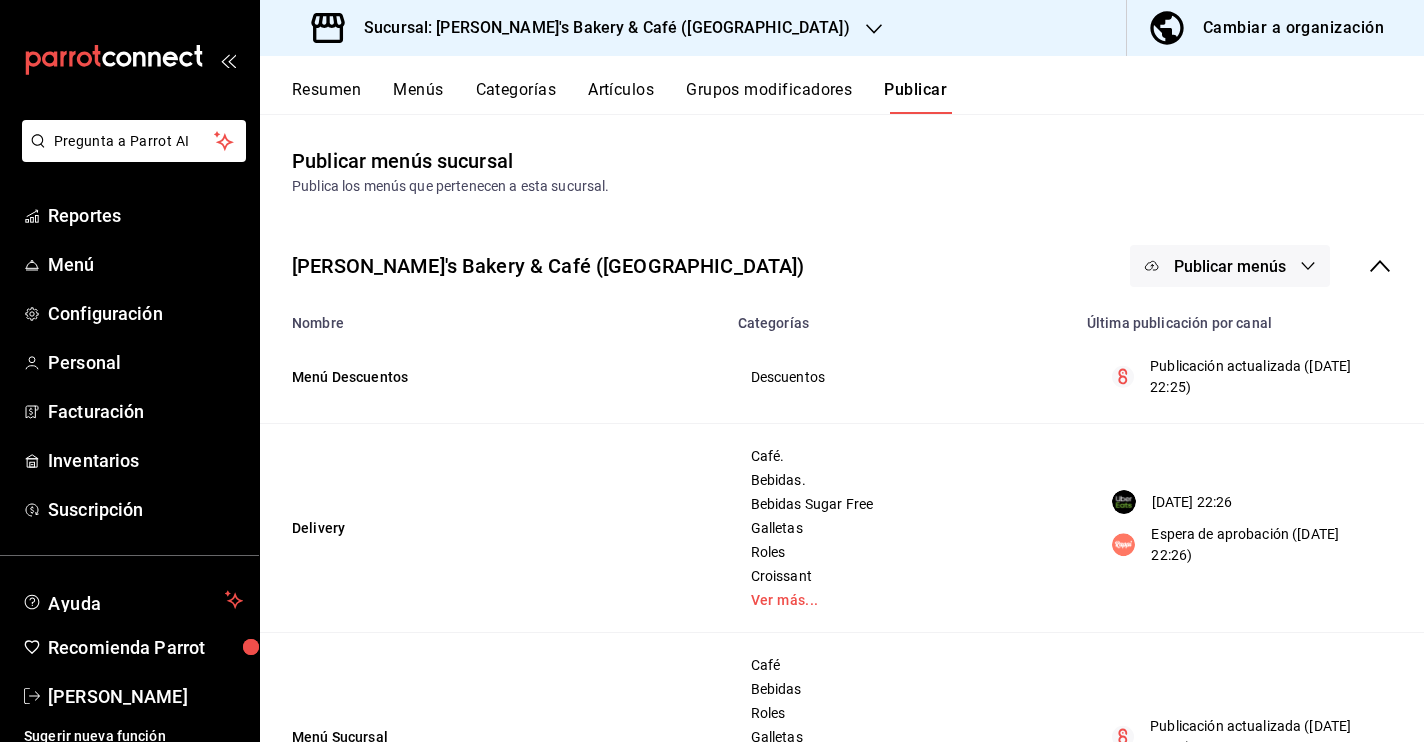 click on "Sucursal: [PERSON_NAME]'s Bakery & Café ([GEOGRAPHIC_DATA])" at bounding box center (583, 28) 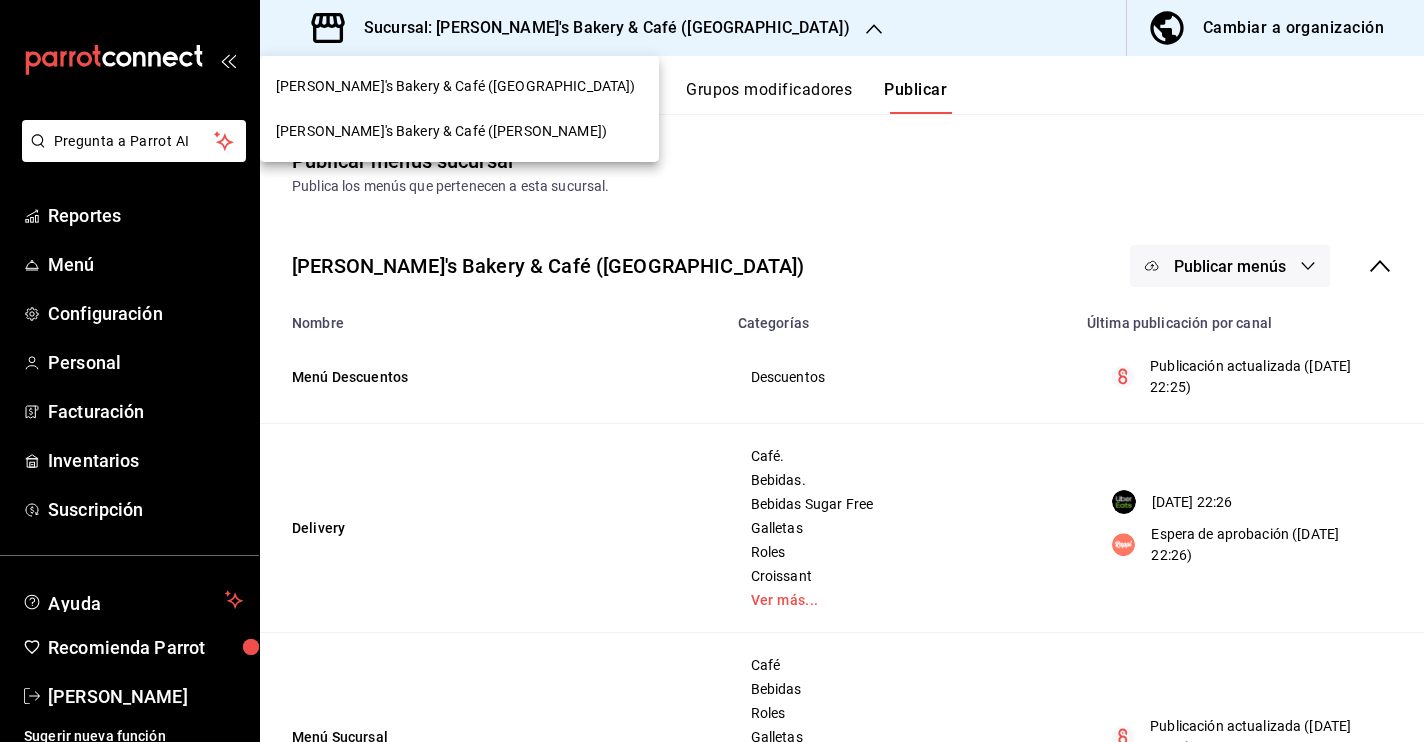 click on "[PERSON_NAME]'s  Bakery & Café ([PERSON_NAME])" at bounding box center (459, 131) 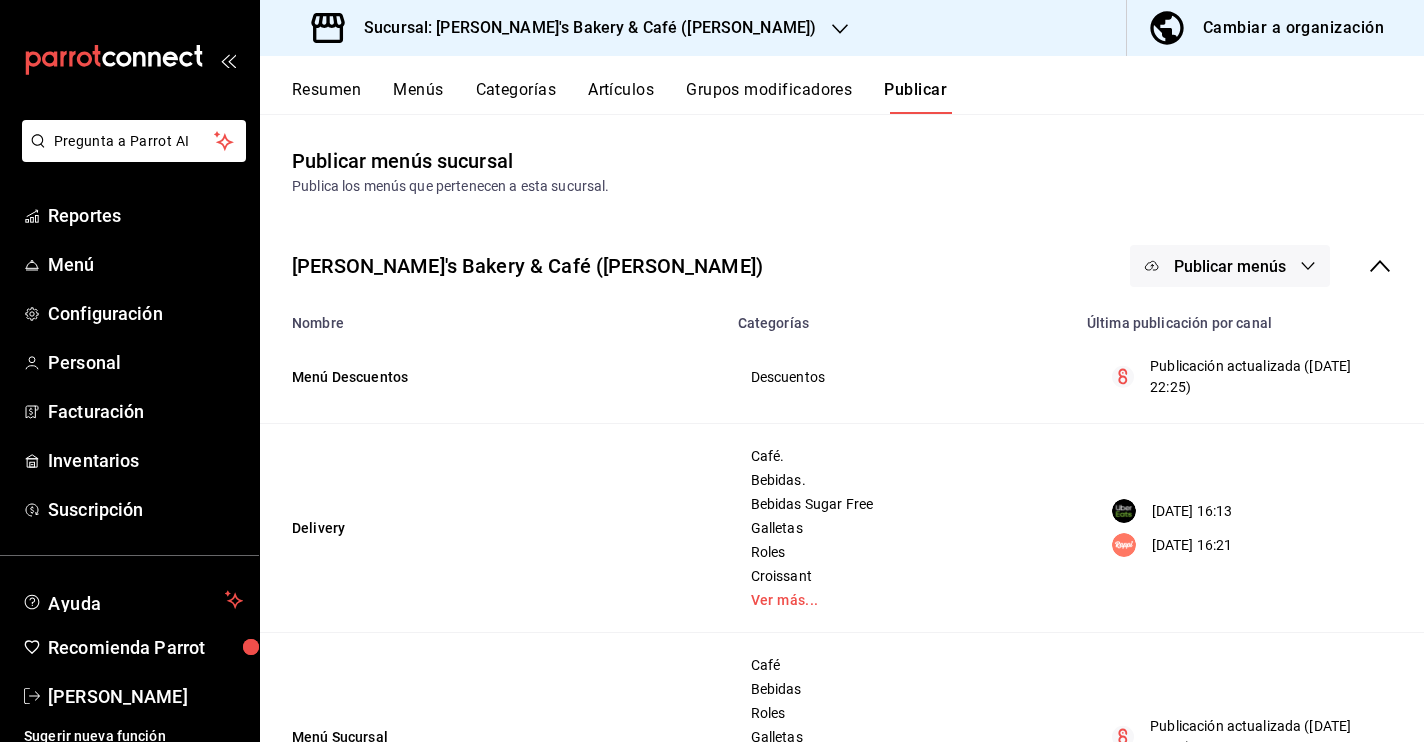 click on "Publicar menús" at bounding box center (1230, 266) 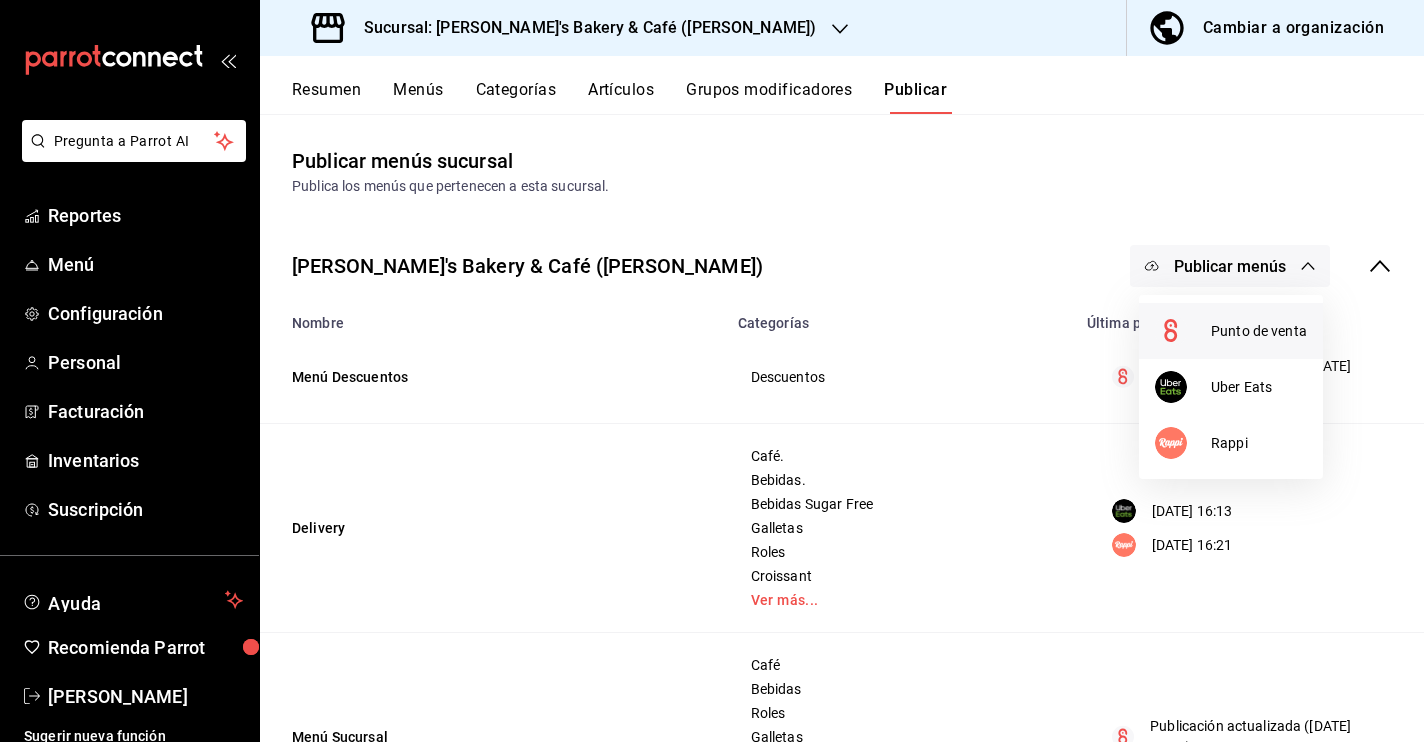 click on "Punto de venta" at bounding box center (1259, 331) 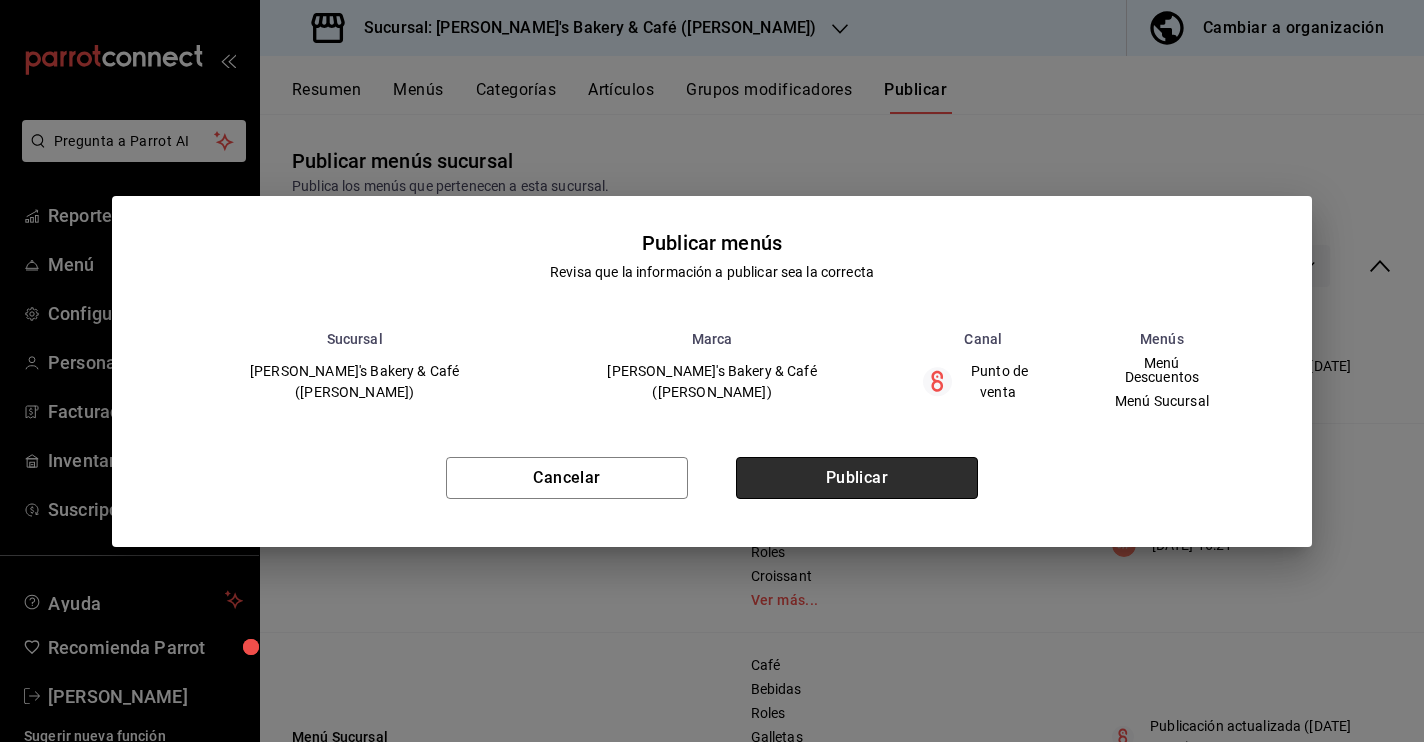 click on "Publicar" at bounding box center [857, 478] 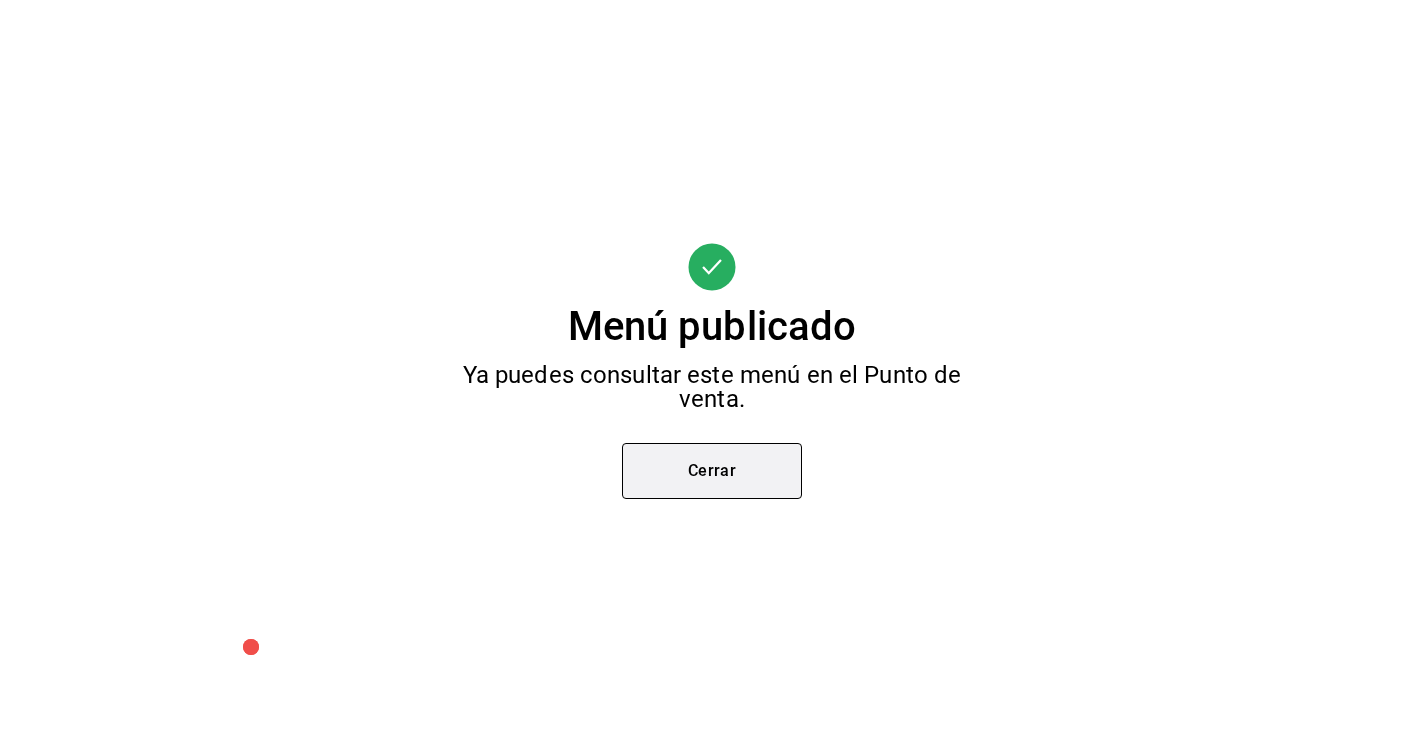click on "Cerrar" at bounding box center (712, 471) 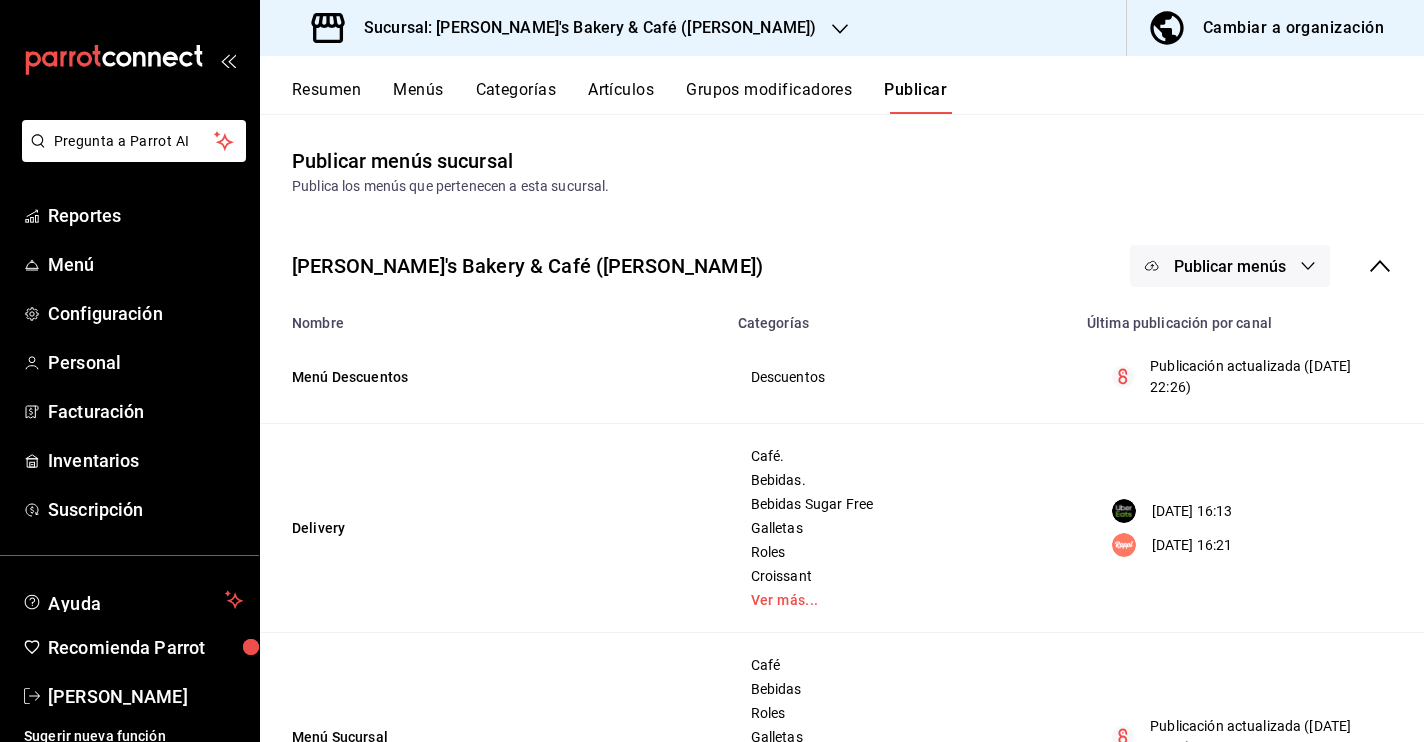 click on "Publicar menús" at bounding box center (1230, 266) 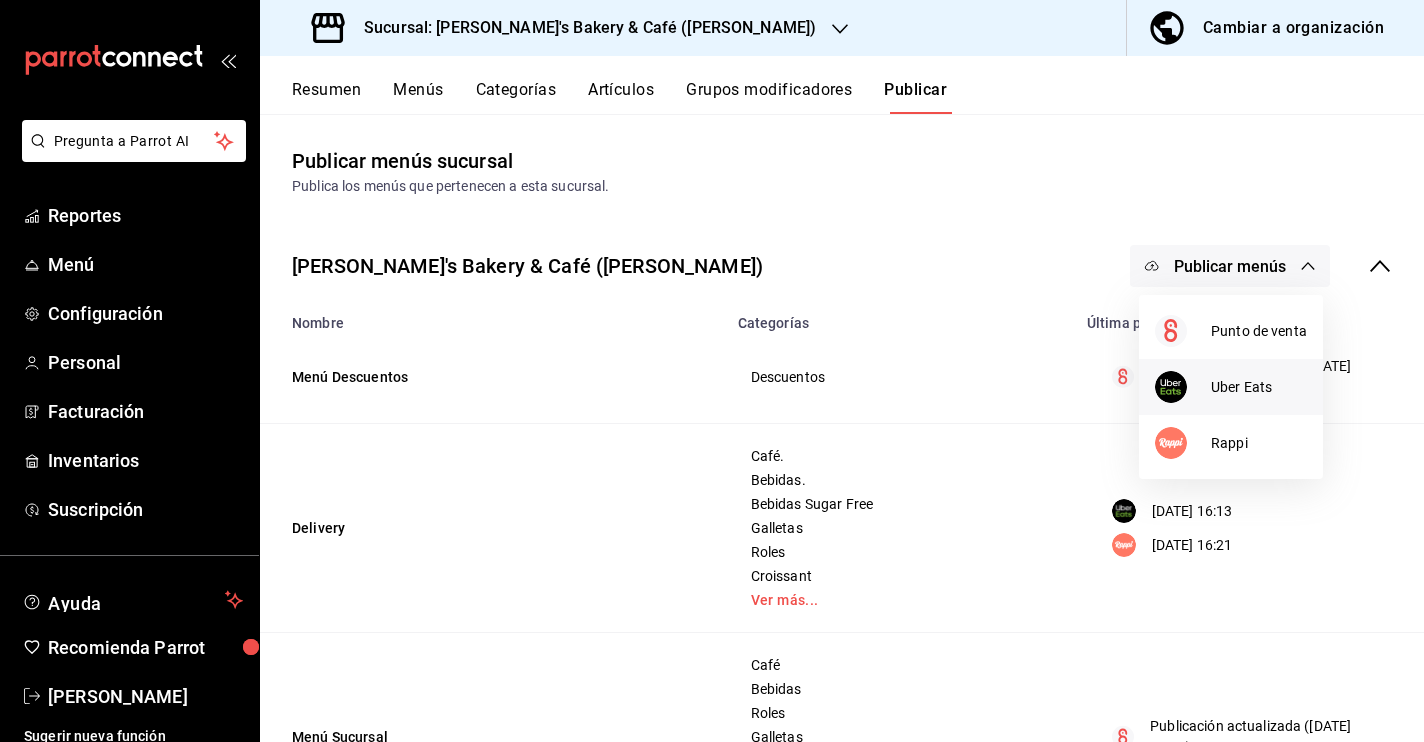 click on "Uber Eats" at bounding box center [1259, 387] 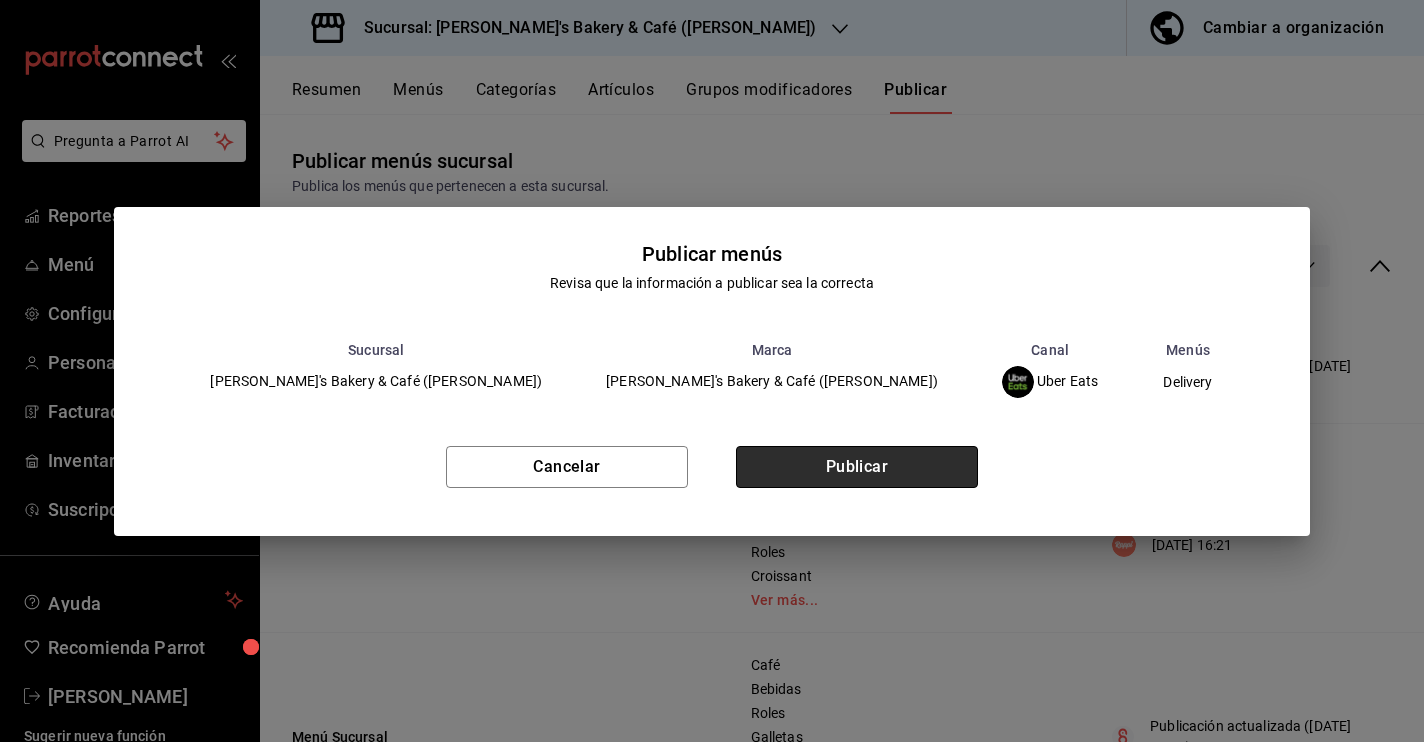 click on "Publicar" at bounding box center [857, 467] 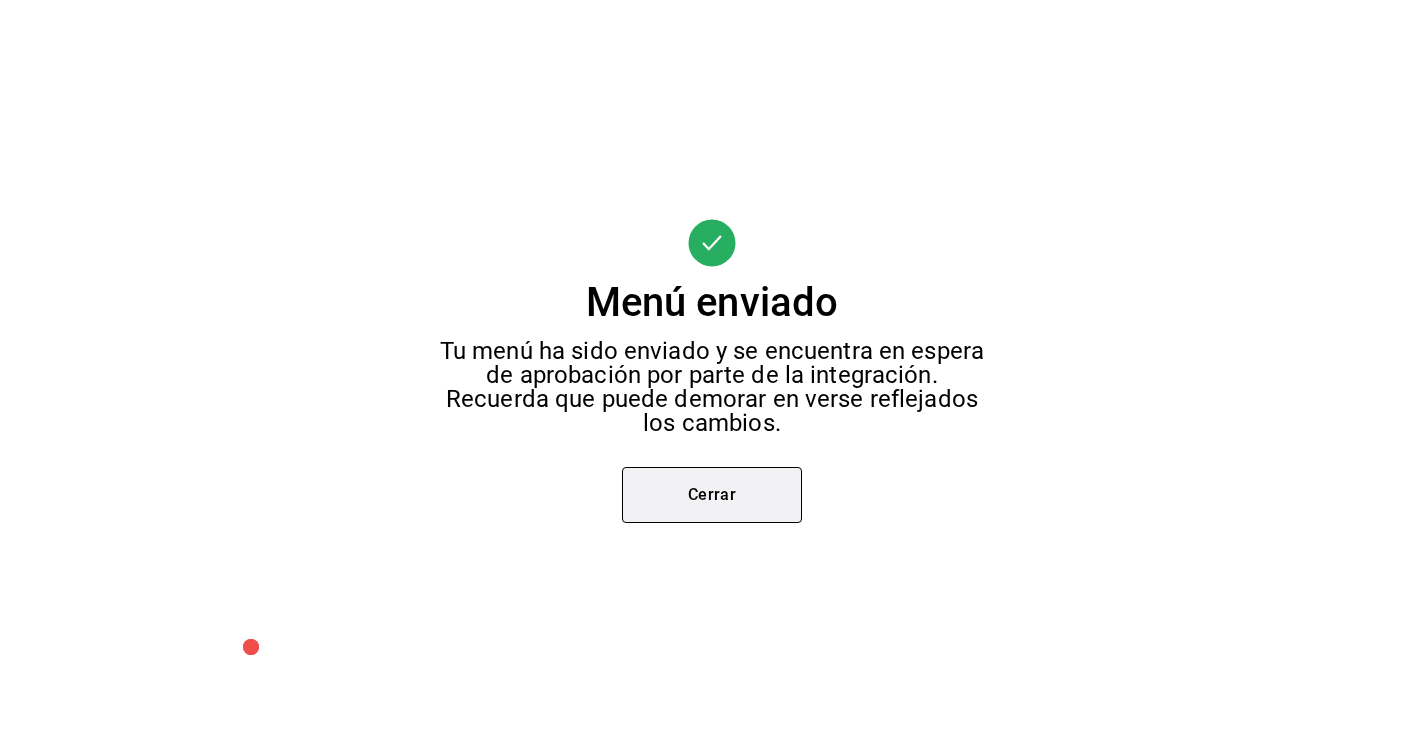 click on "Cerrar" at bounding box center (712, 495) 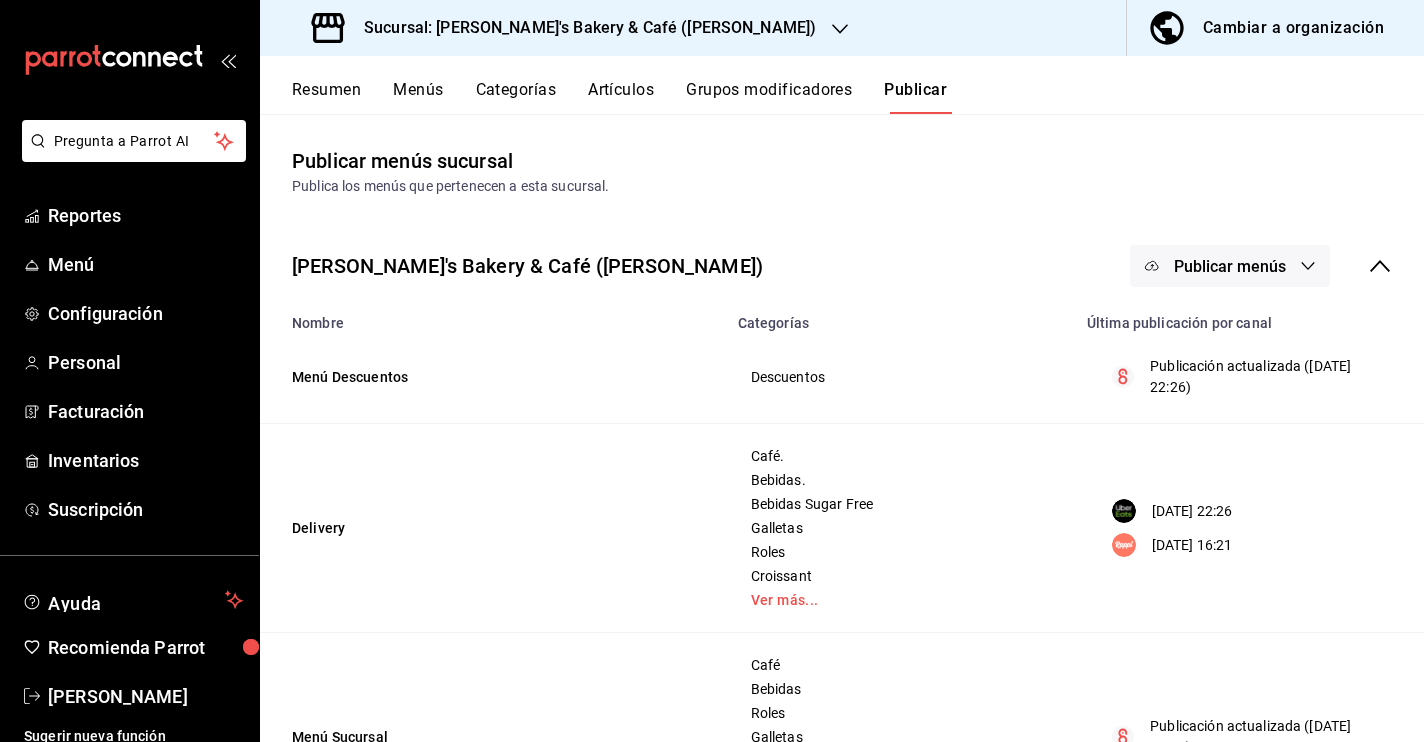 click on "Publicar menús" at bounding box center [1230, 266] 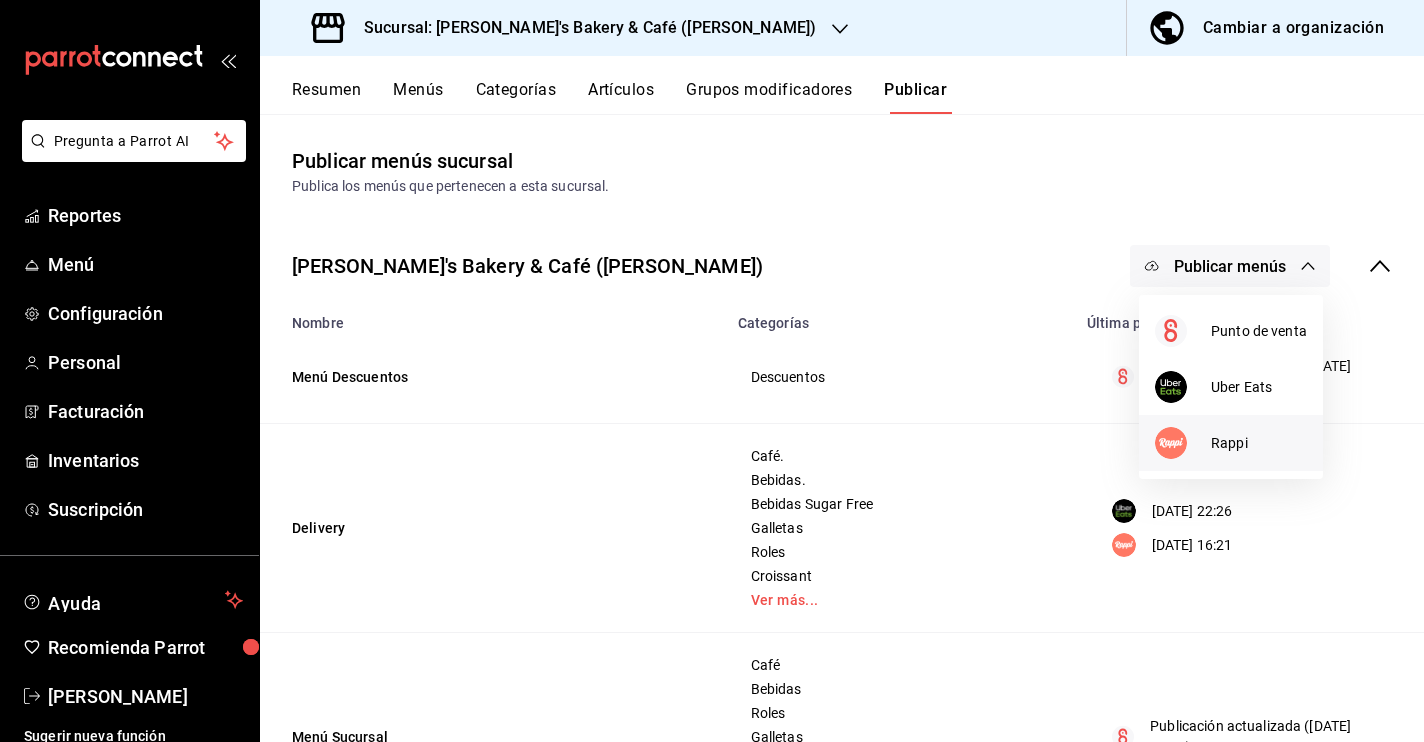click on "Rappi" at bounding box center (1259, 443) 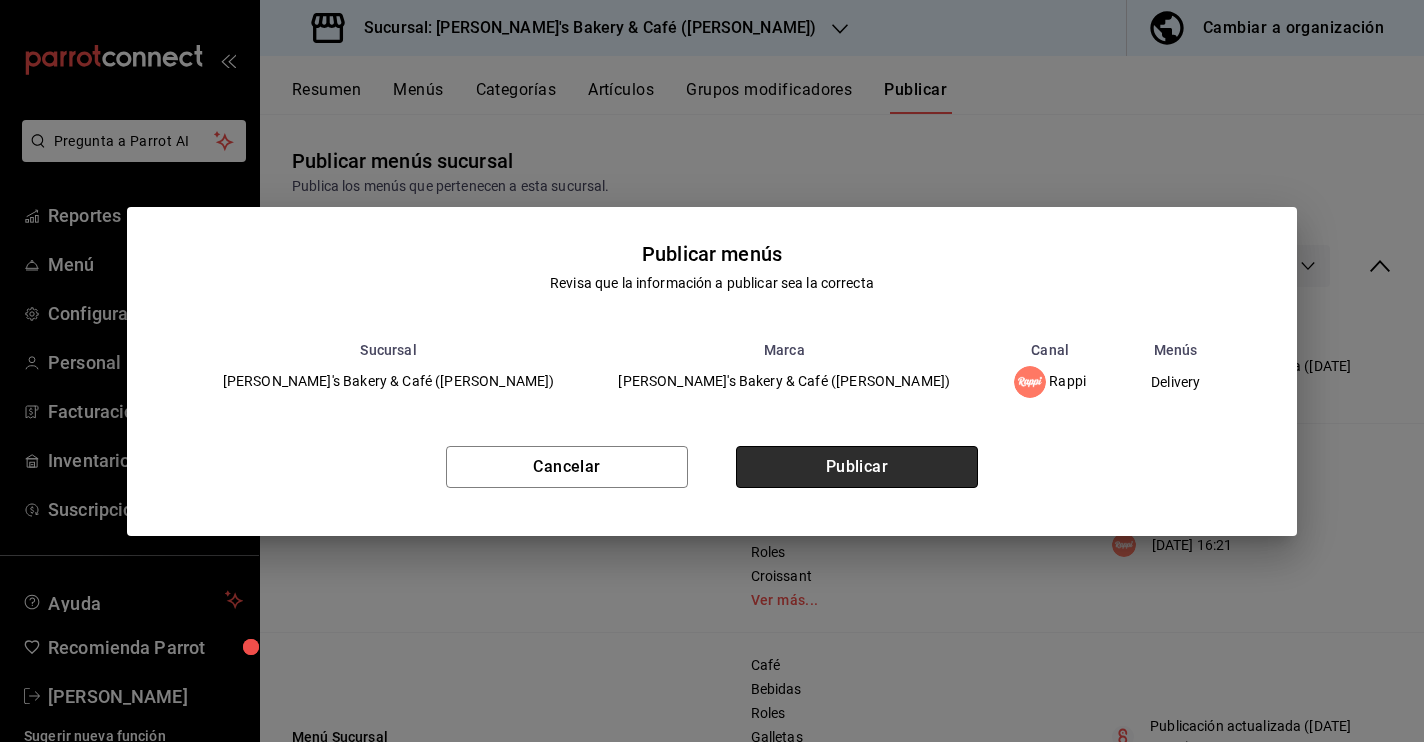 click on "Publicar" at bounding box center [857, 467] 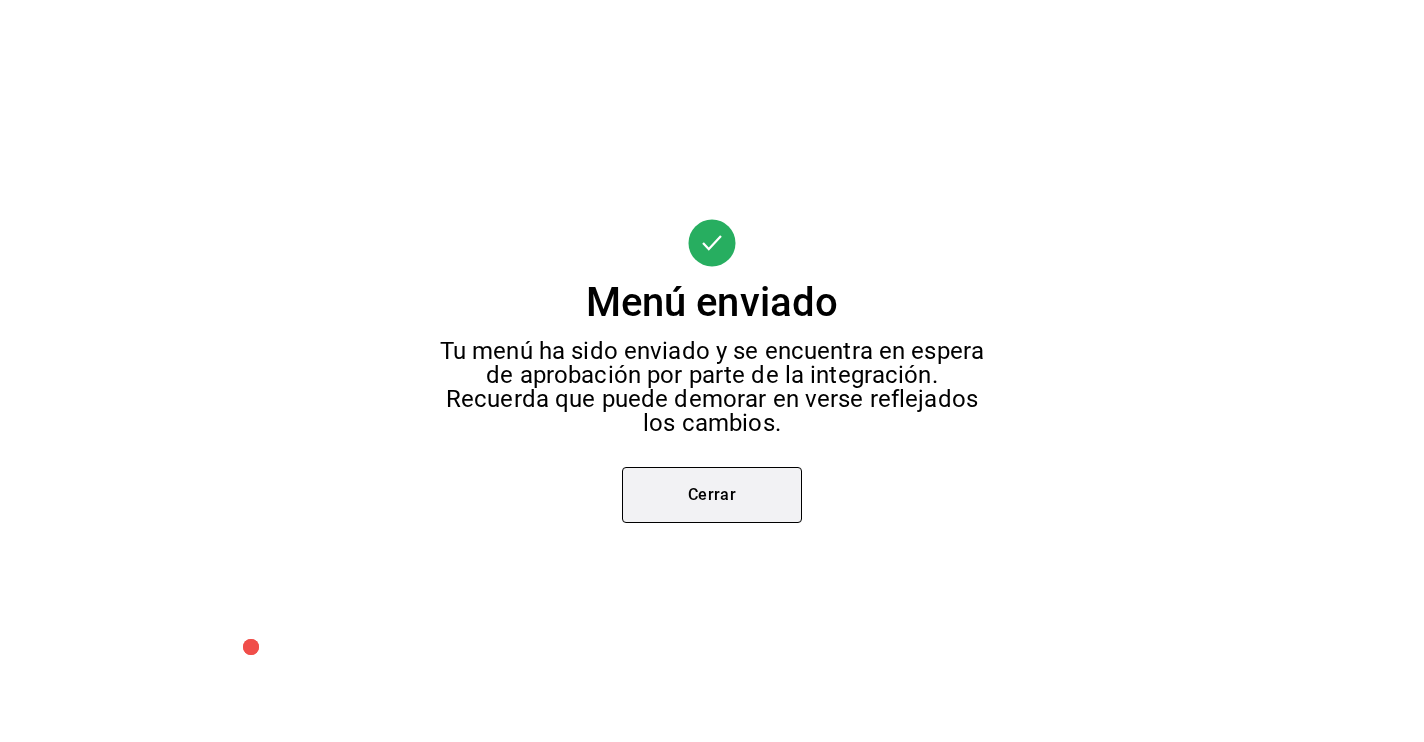 click on "Cerrar" at bounding box center [712, 495] 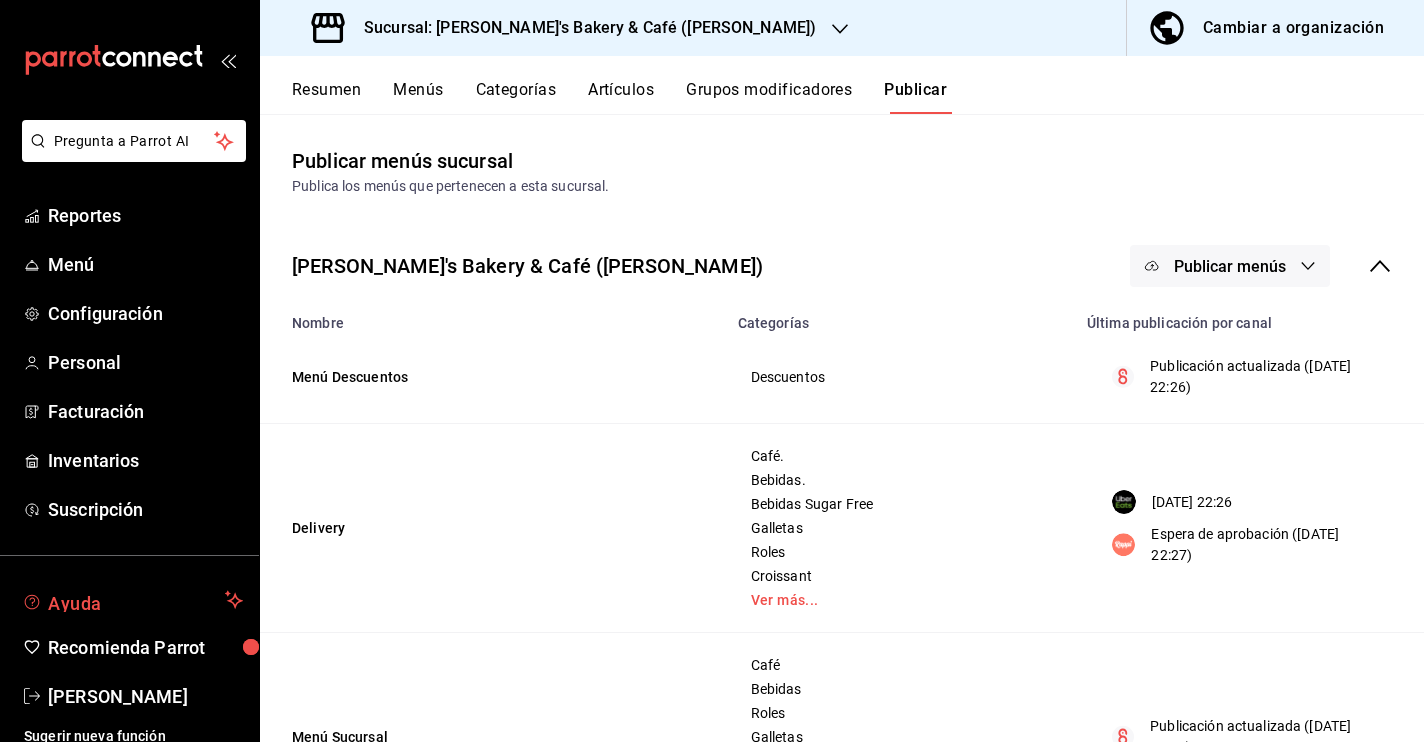 click on "Ayuda" at bounding box center [129, 600] 